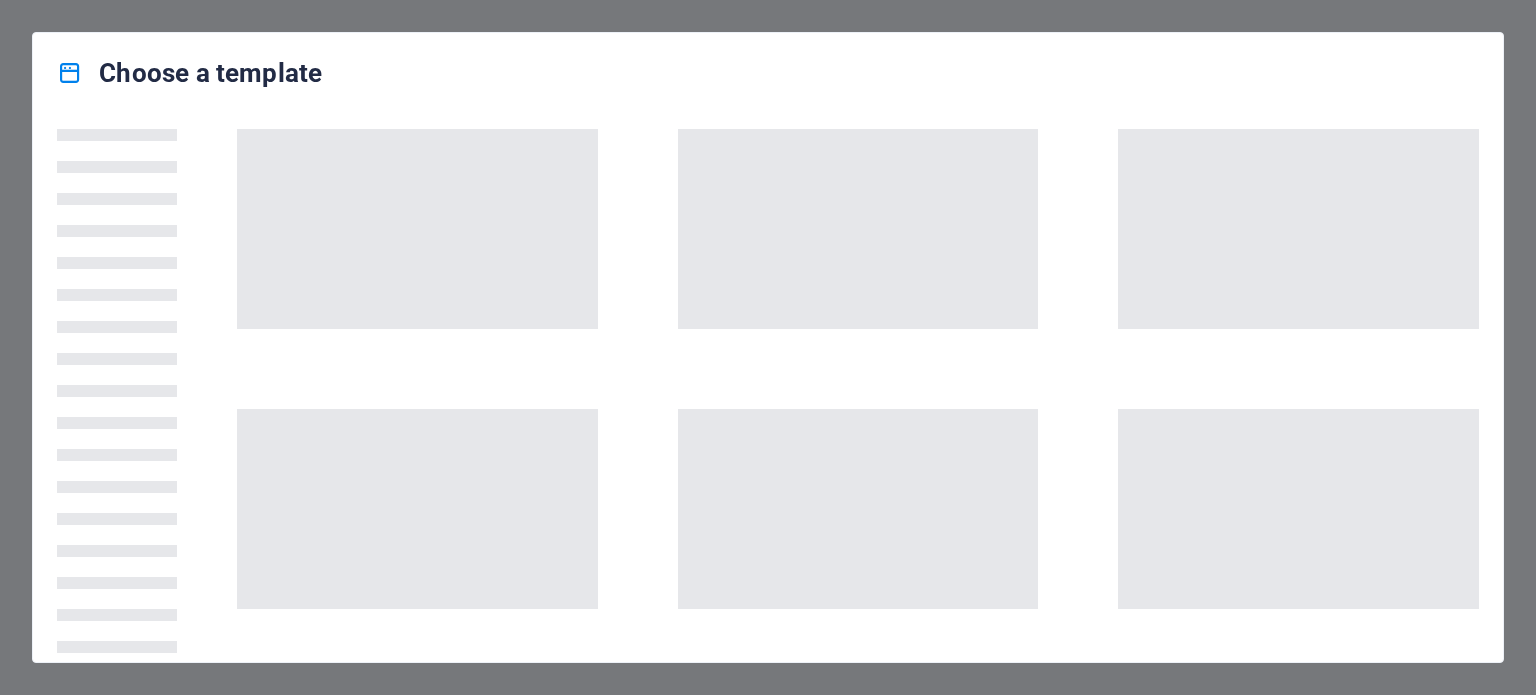 scroll, scrollTop: 0, scrollLeft: 0, axis: both 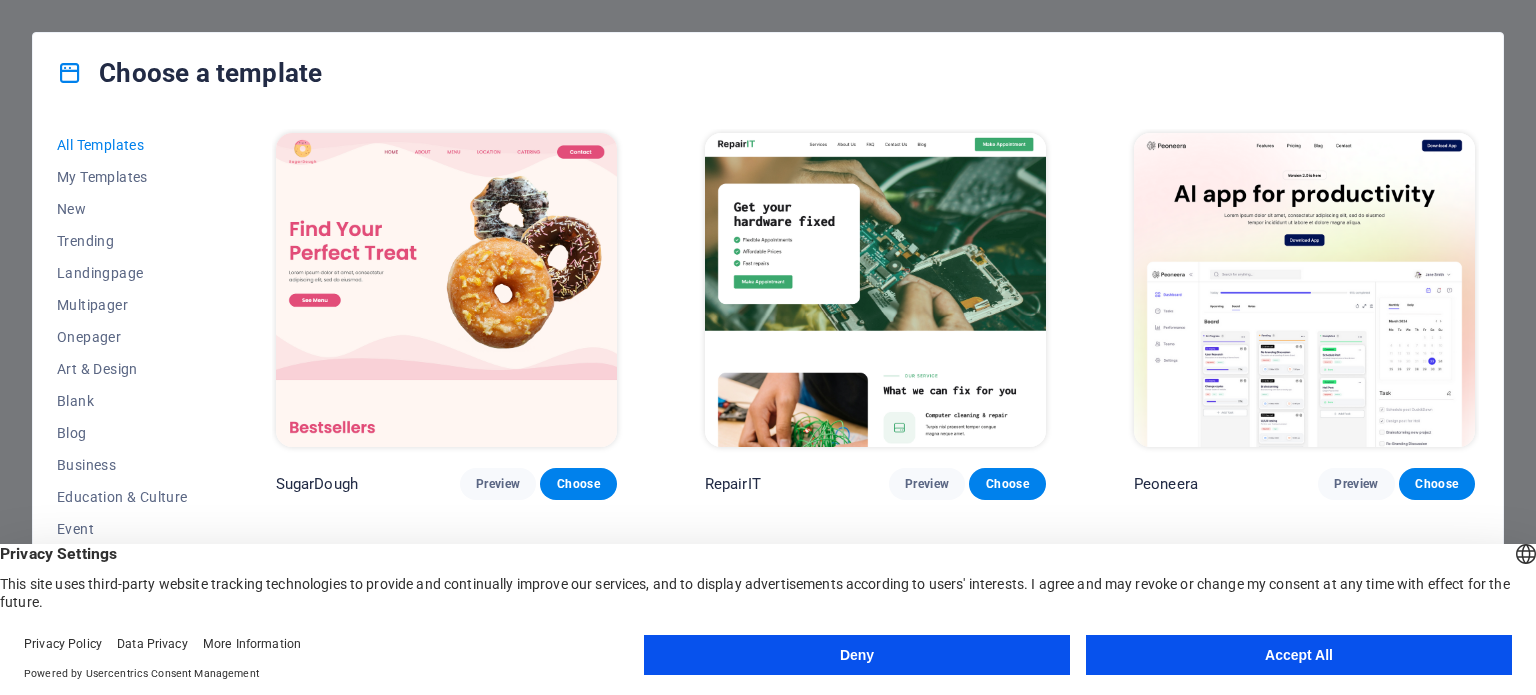 drag, startPoint x: 730, startPoint y: 227, endPoint x: 618, endPoint y: 55, distance: 205.25107 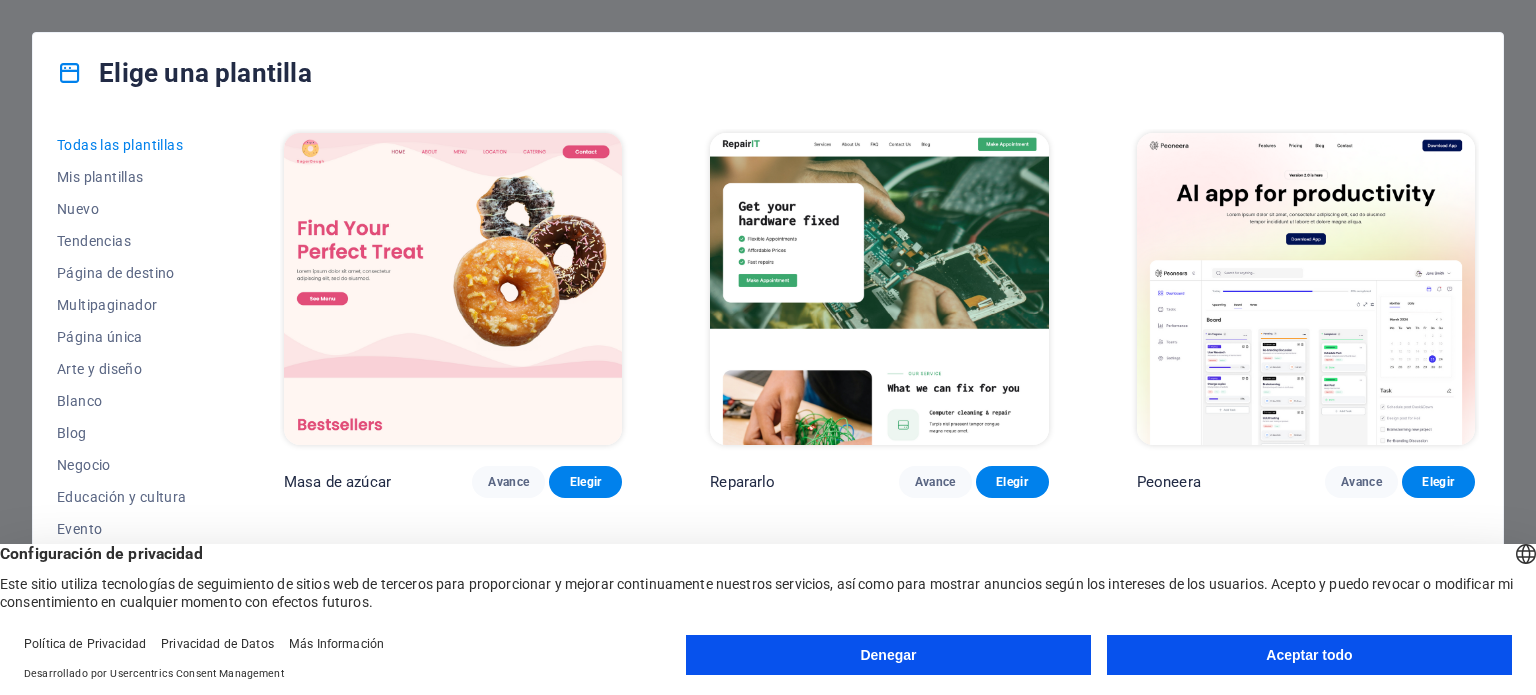 click on "Elige una plantilla" at bounding box center [768, 73] 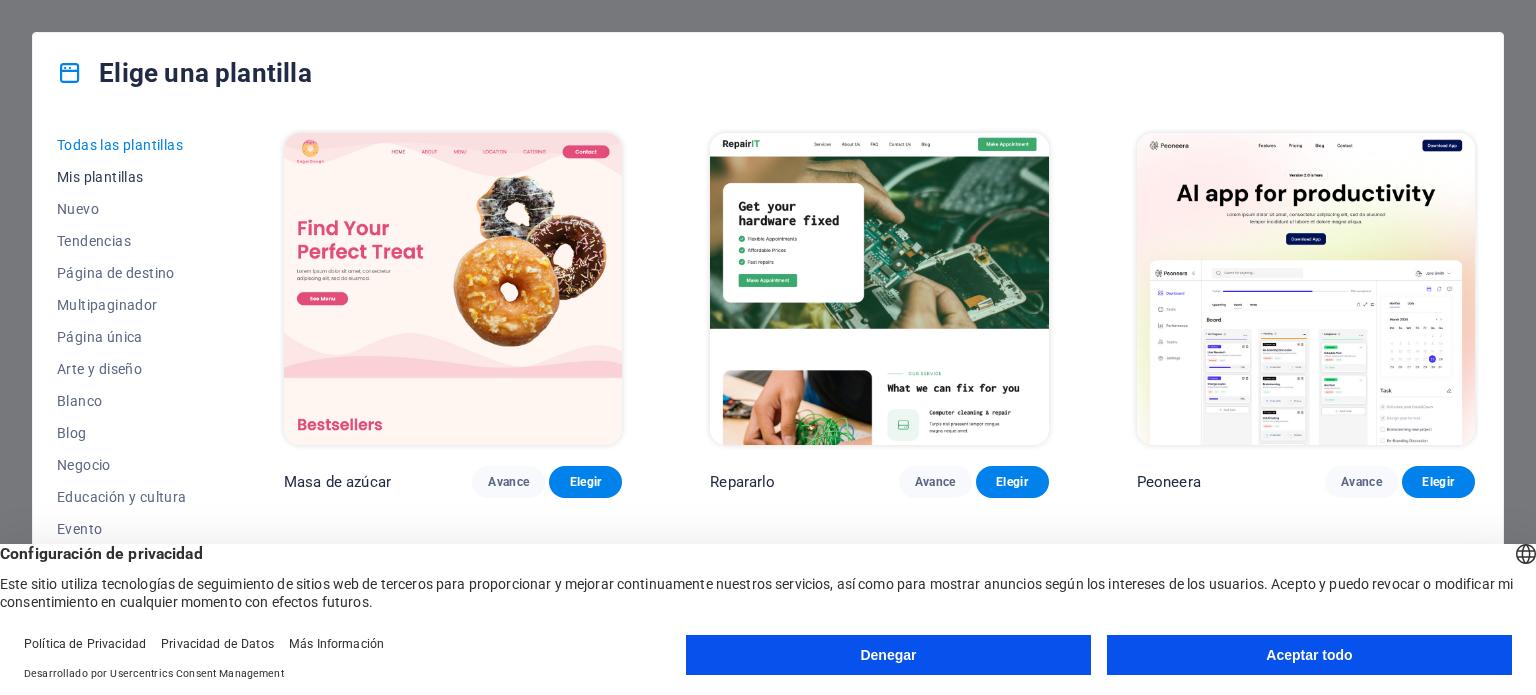 click on "Mis plantillas" at bounding box center (100, 177) 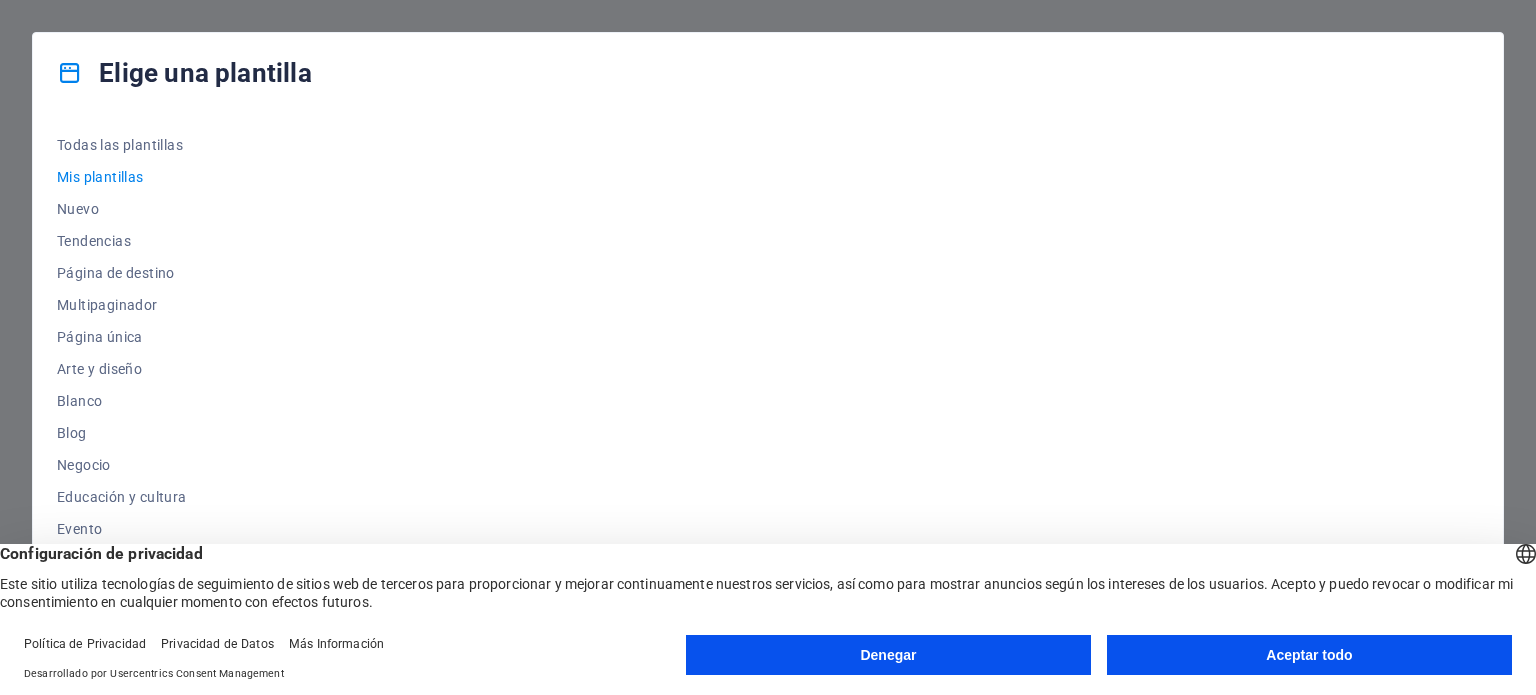 click on "Aceptar todo" at bounding box center [1309, 655] 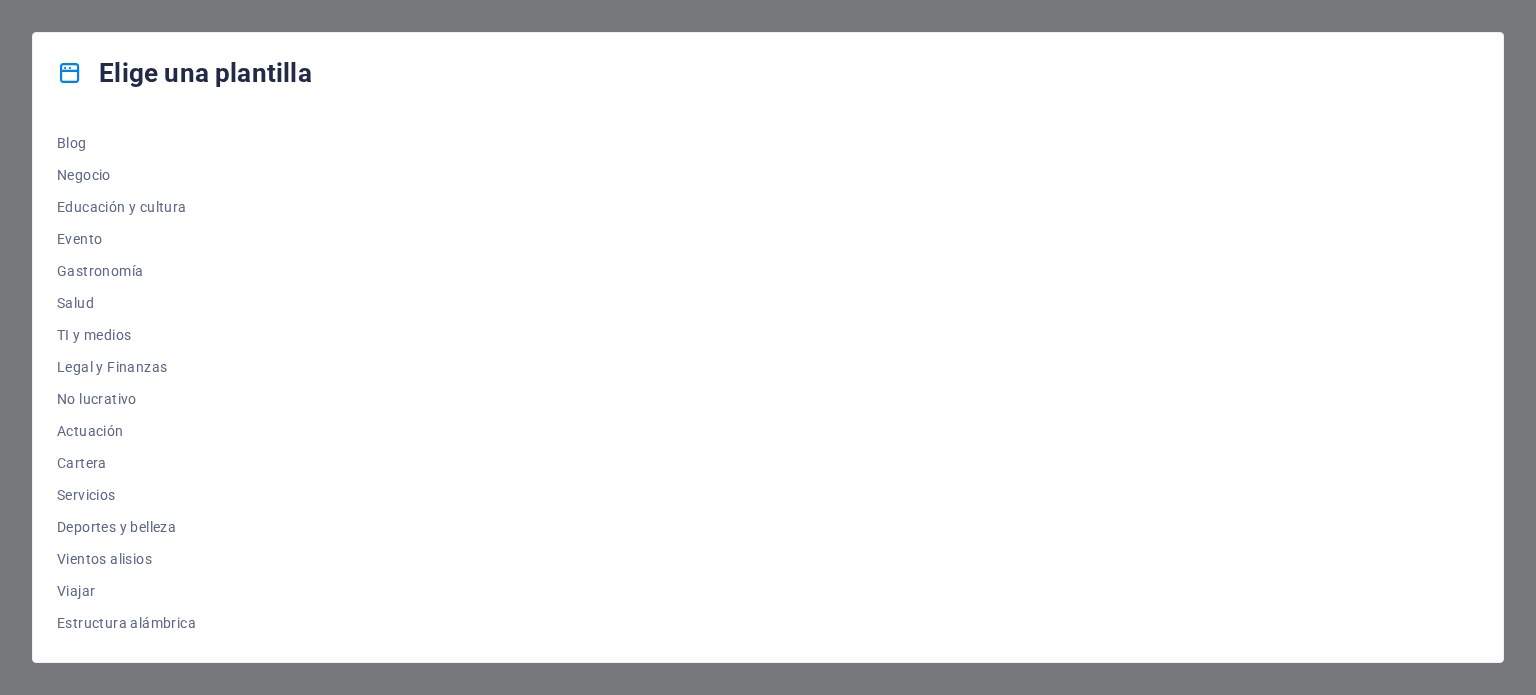 scroll, scrollTop: 0, scrollLeft: 0, axis: both 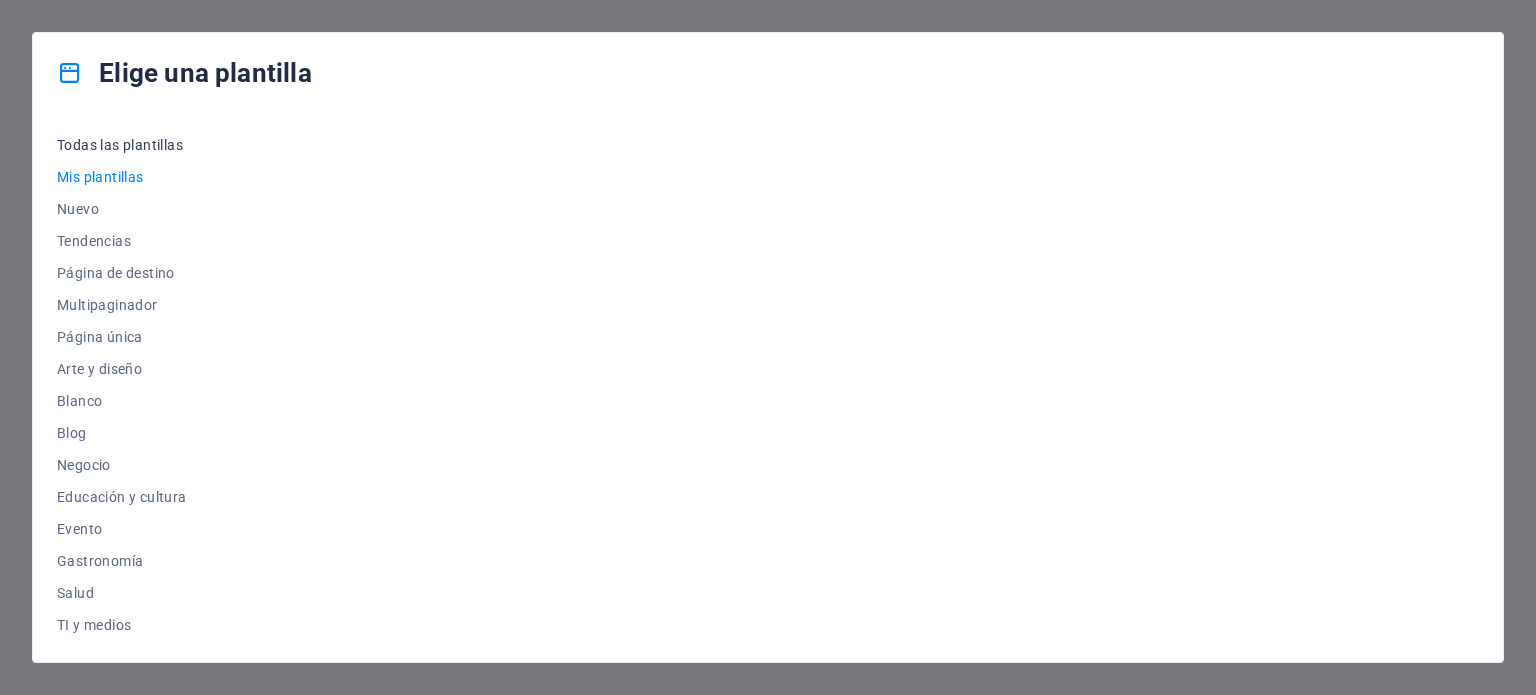 click on "Todas las plantillas" at bounding box center [120, 145] 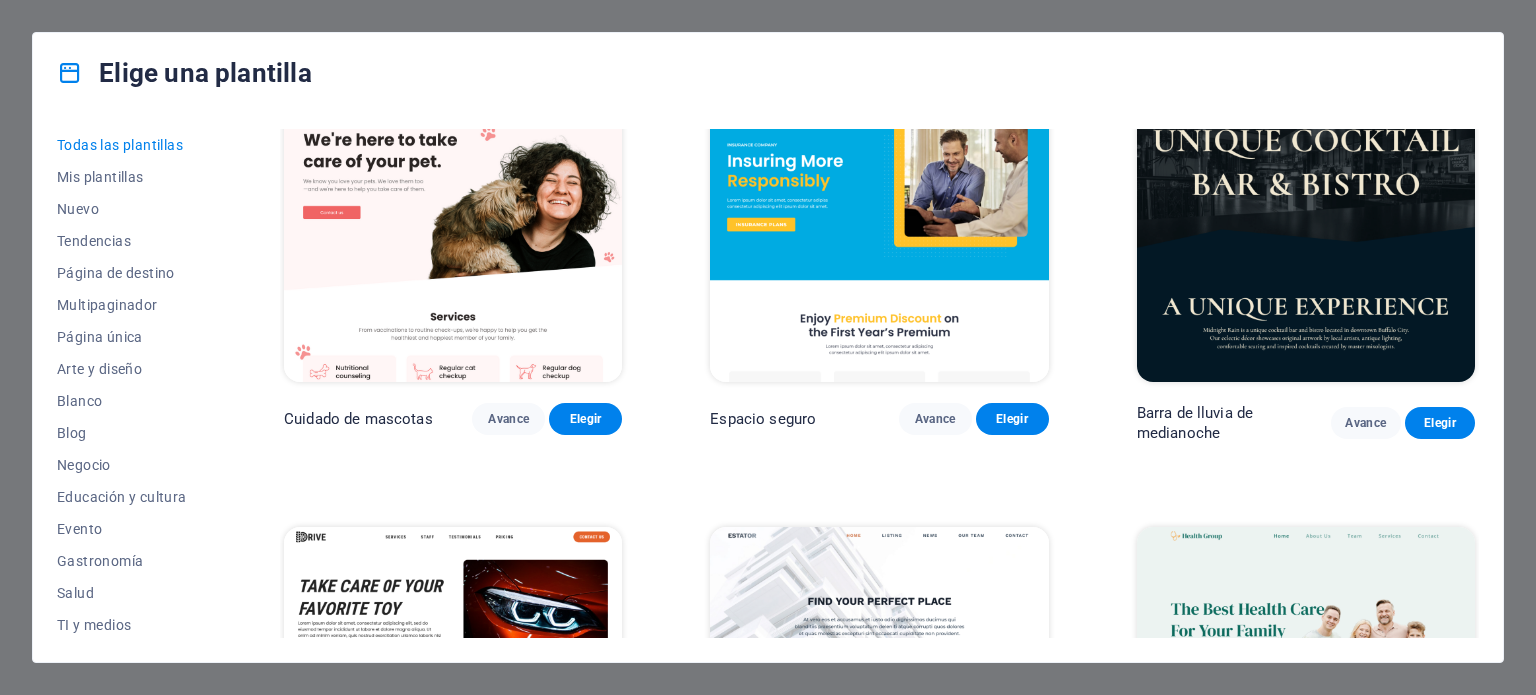 scroll, scrollTop: 3380, scrollLeft: 0, axis: vertical 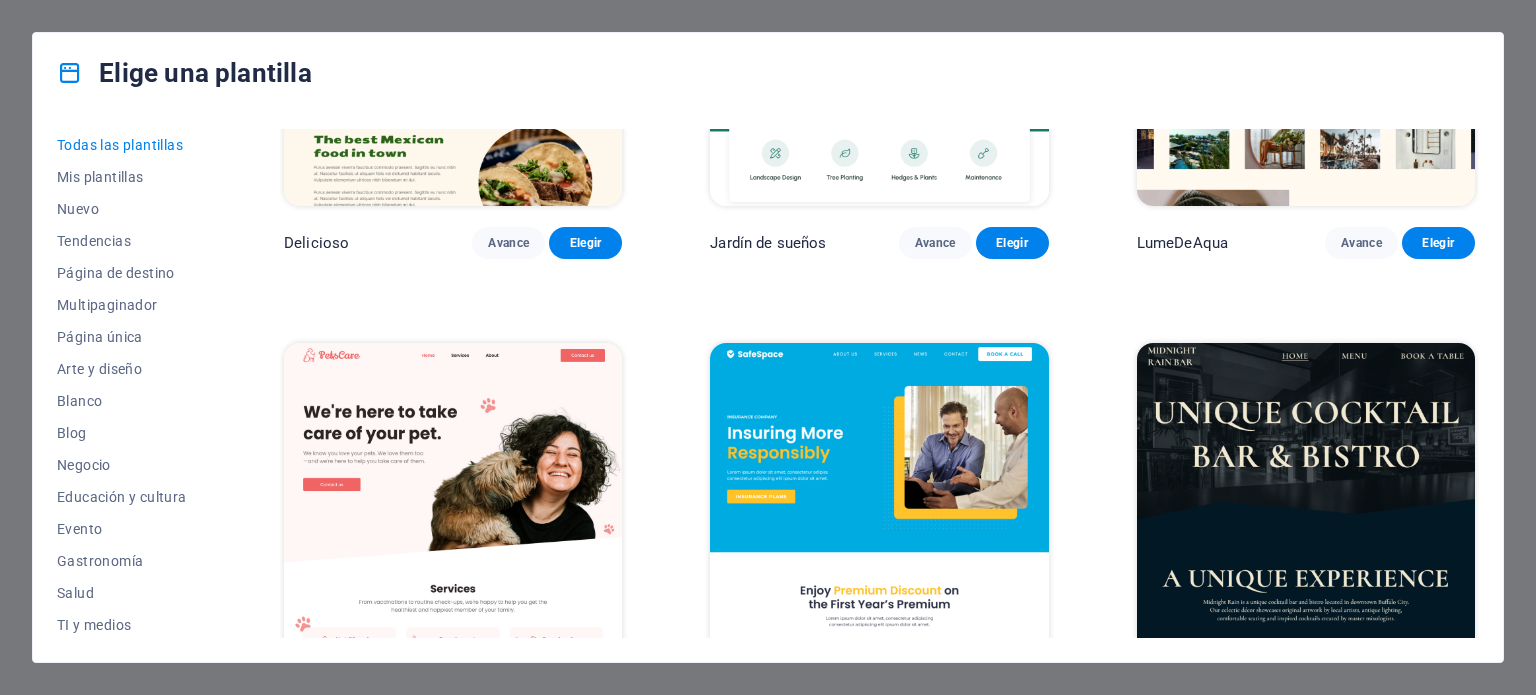 click at bounding box center (879, 499) 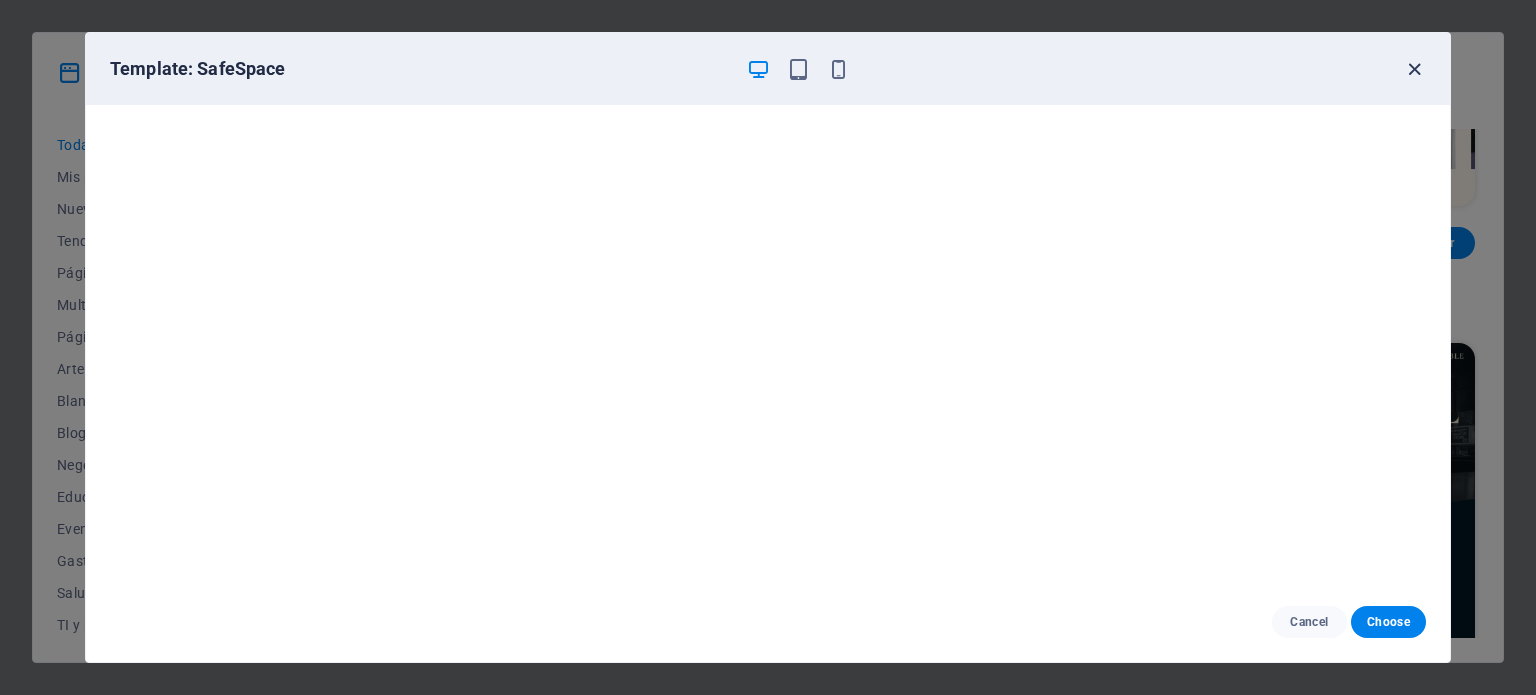 click at bounding box center (1414, 69) 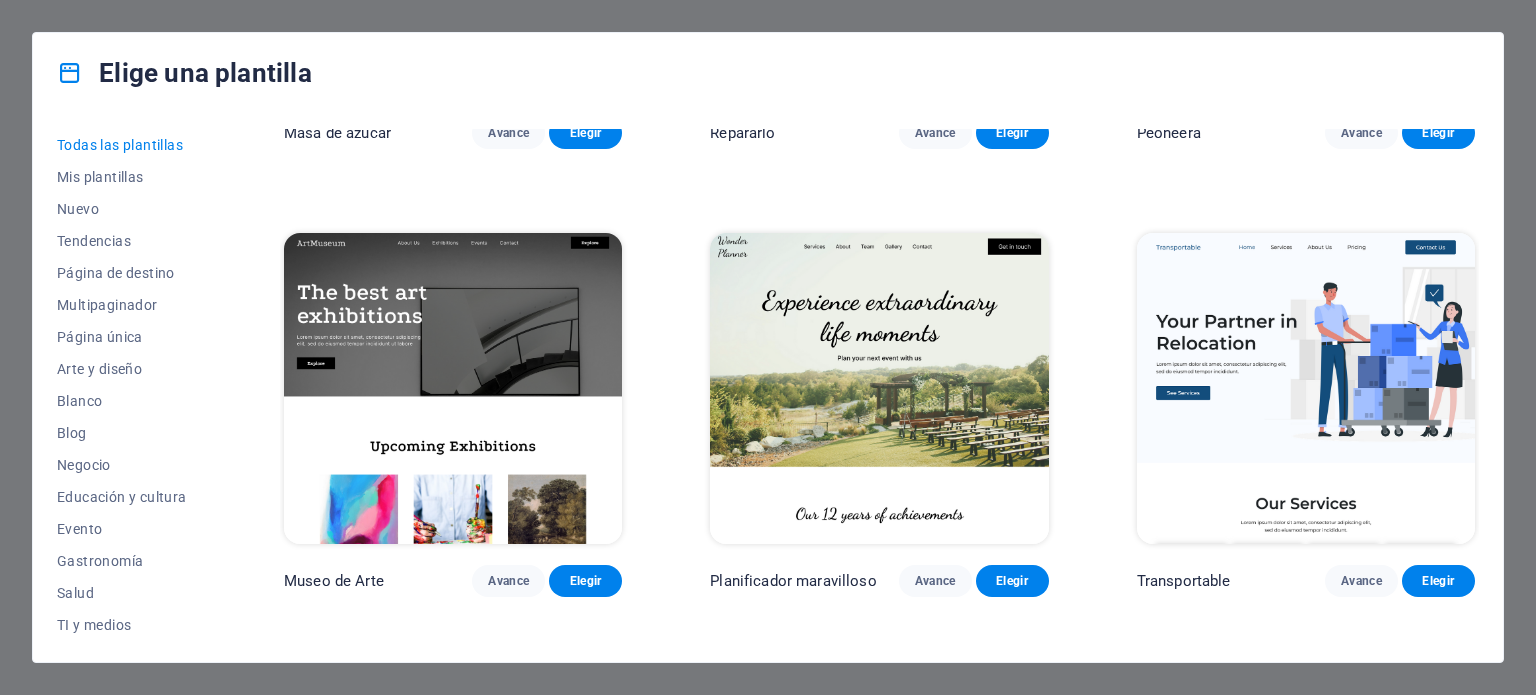 scroll, scrollTop: 0, scrollLeft: 0, axis: both 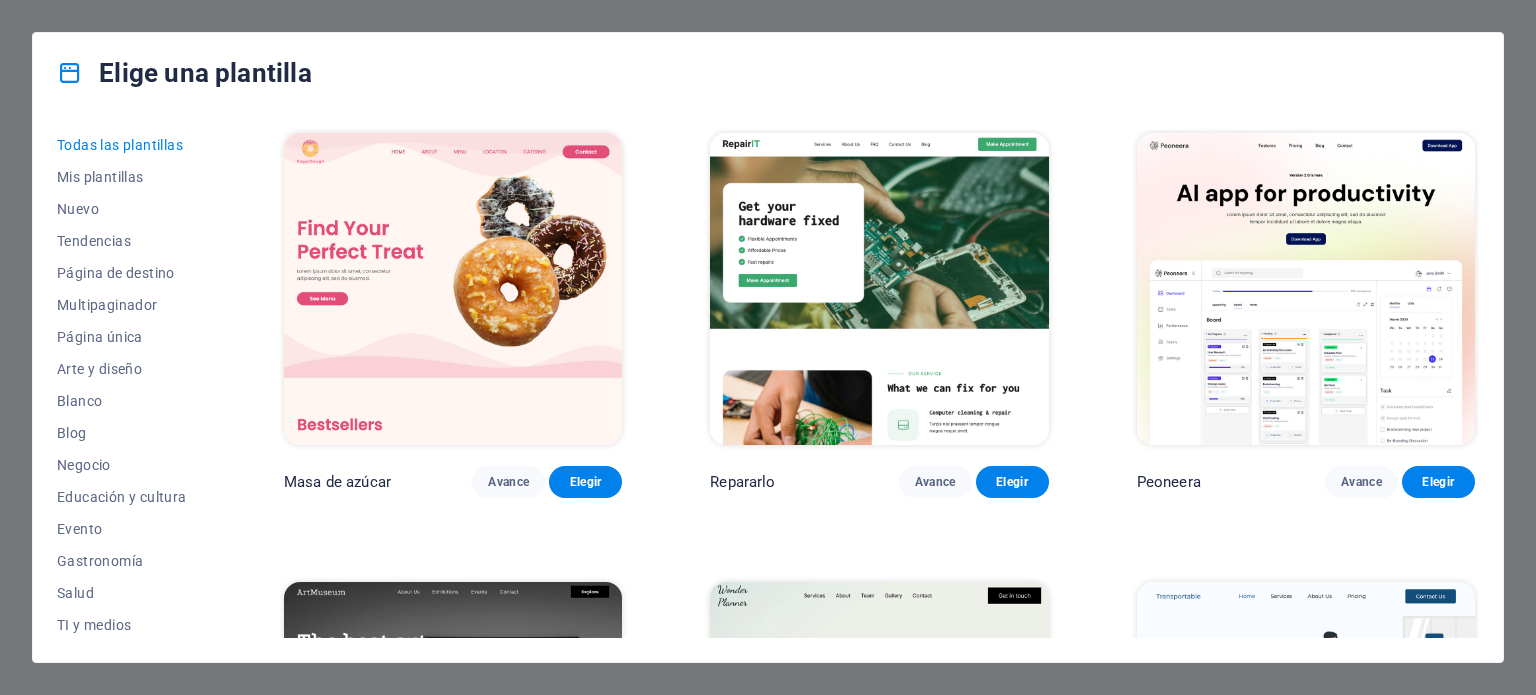 click at bounding box center (879, 289) 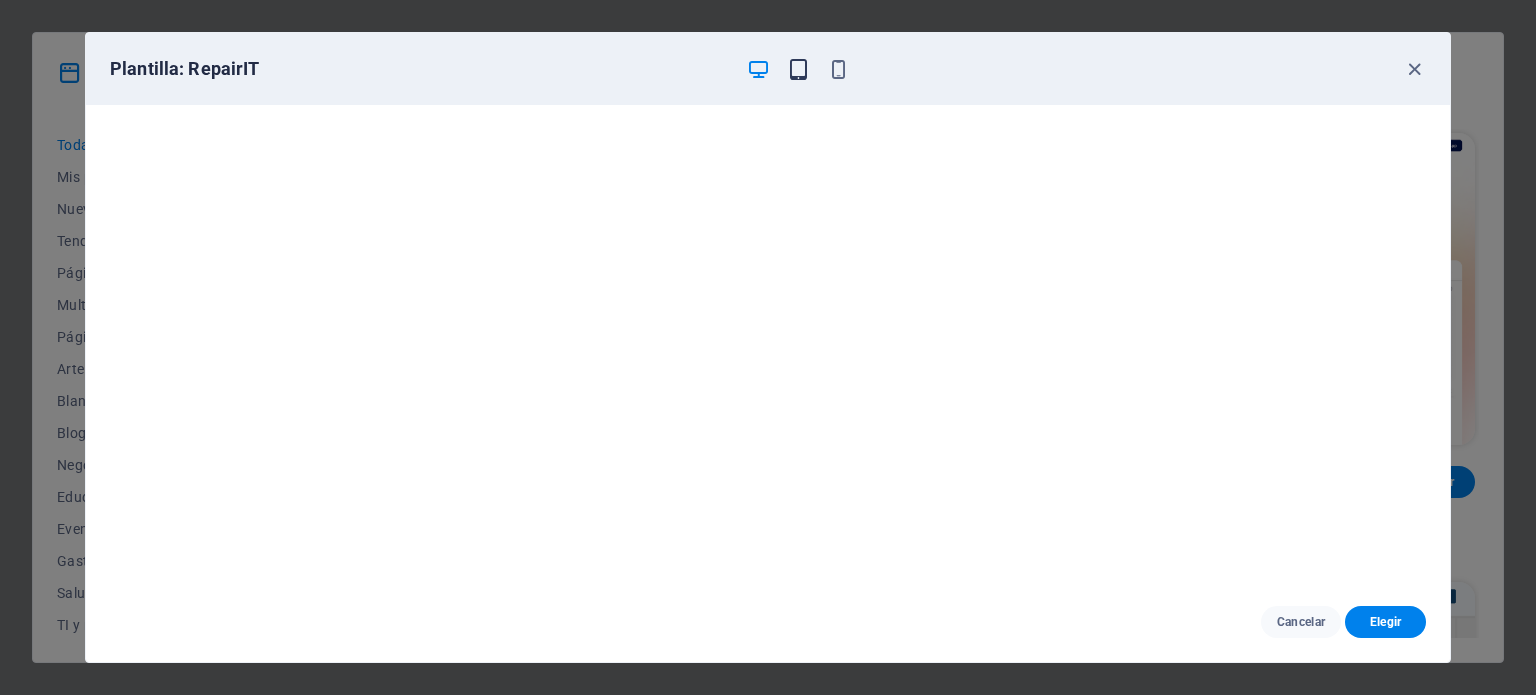 click at bounding box center (798, 69) 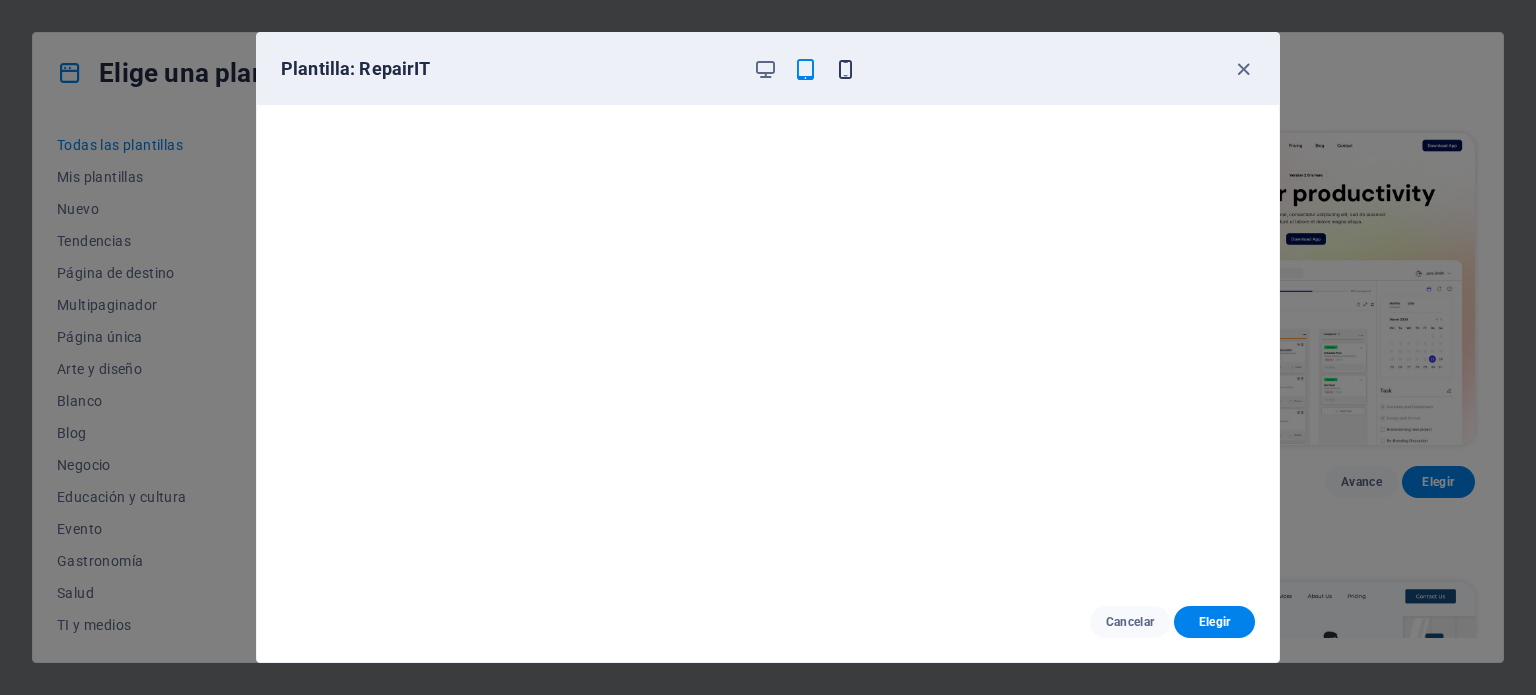 click at bounding box center (845, 69) 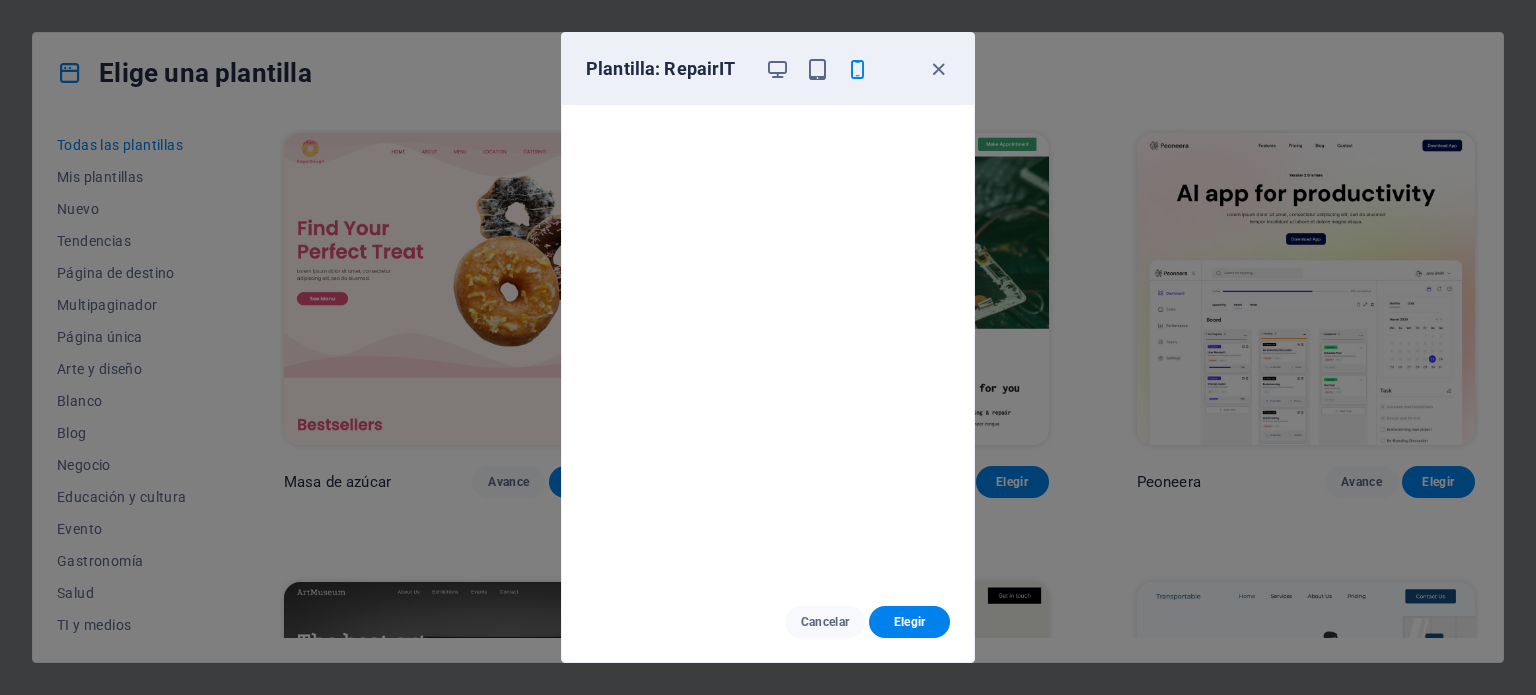 click on "Plantilla: RepairIT" at bounding box center [768, 69] 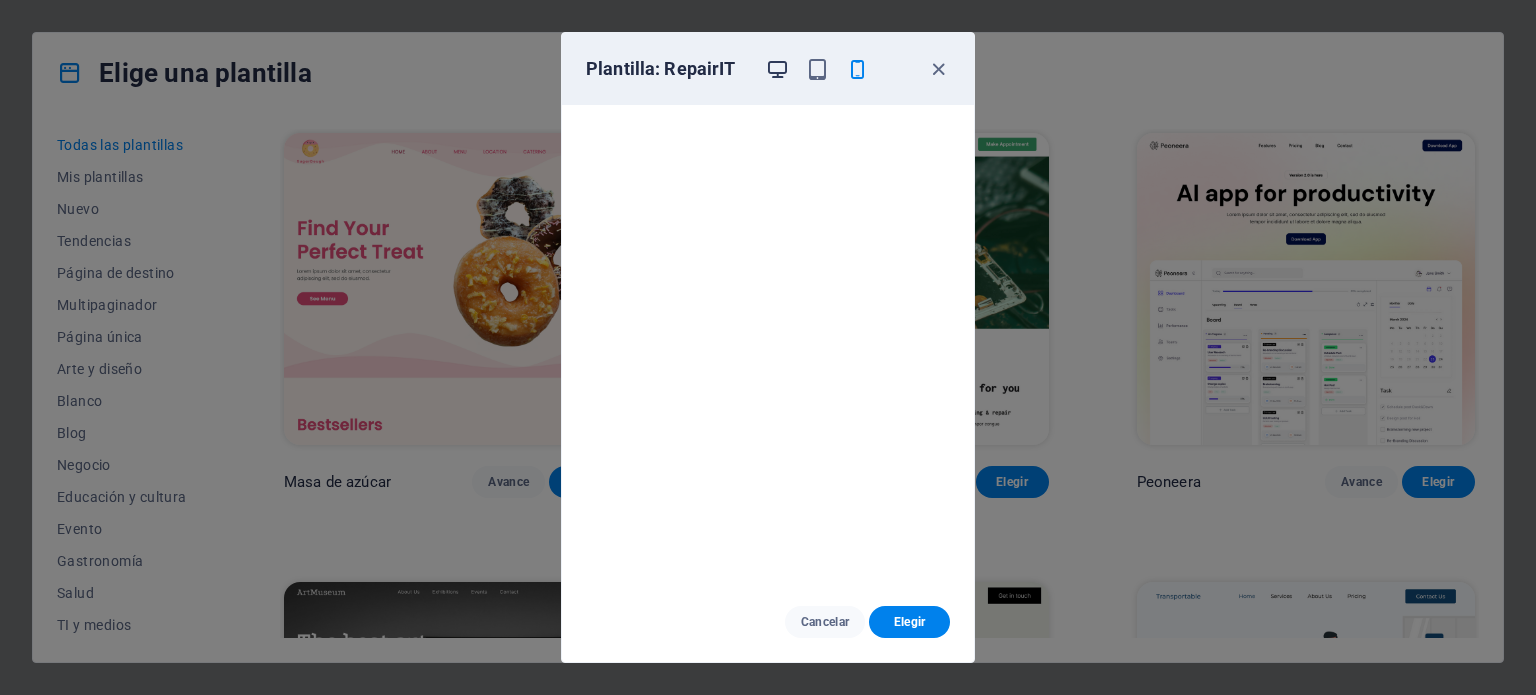 click at bounding box center (777, 69) 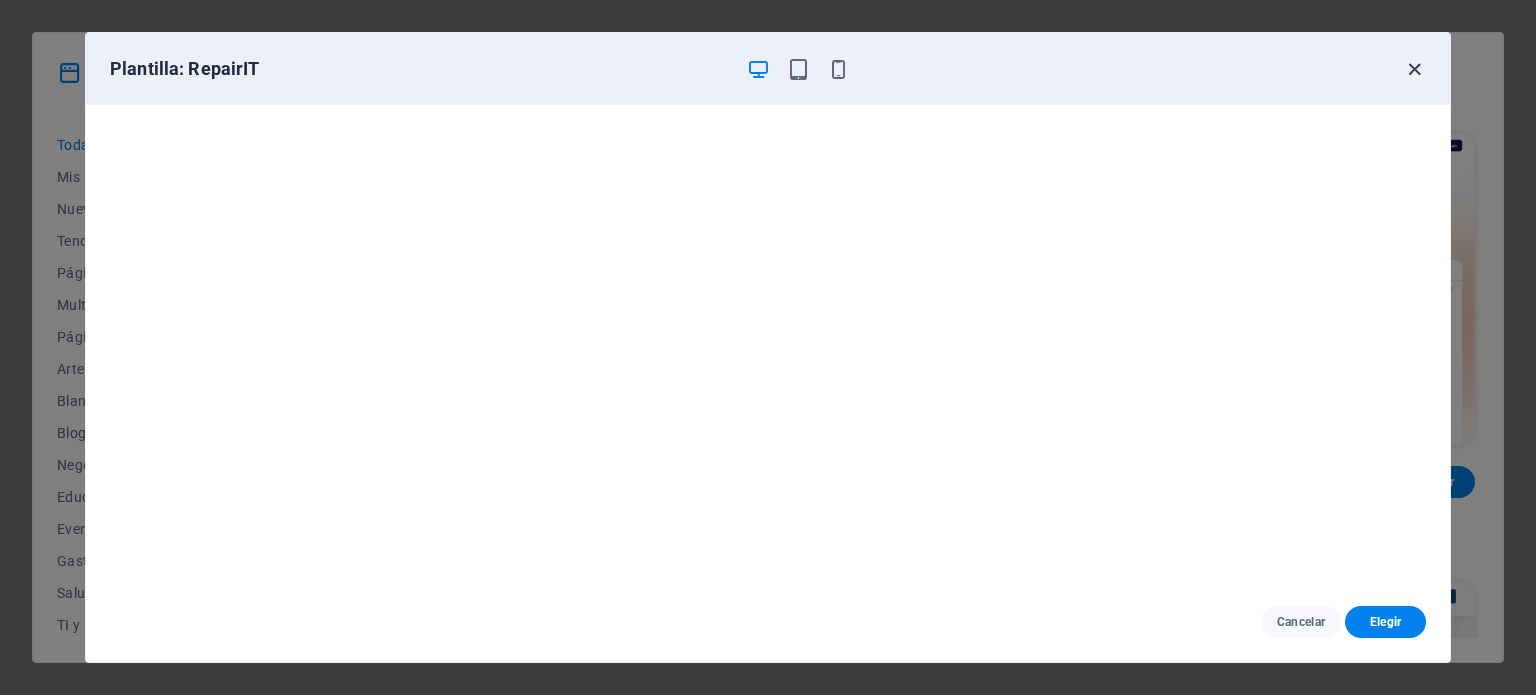 click at bounding box center [1414, 69] 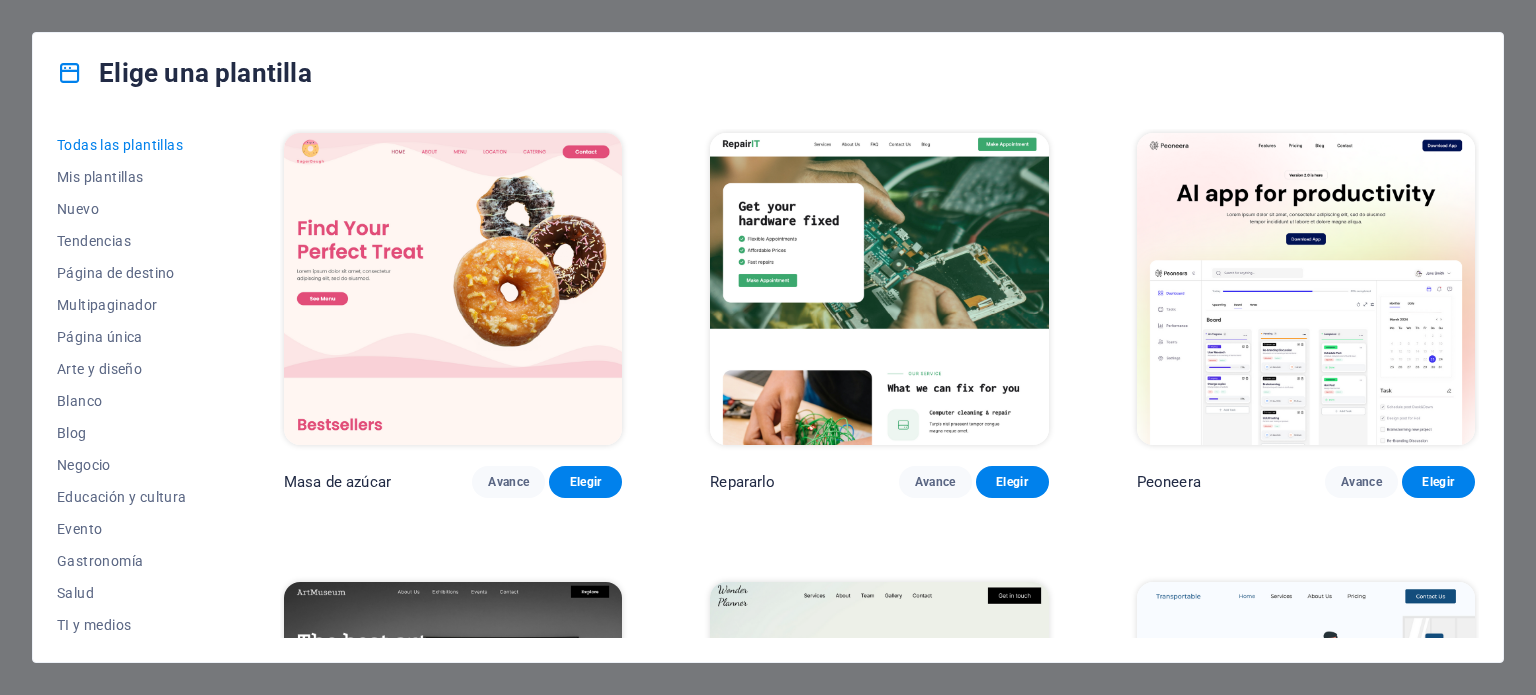 click at bounding box center [453, 289] 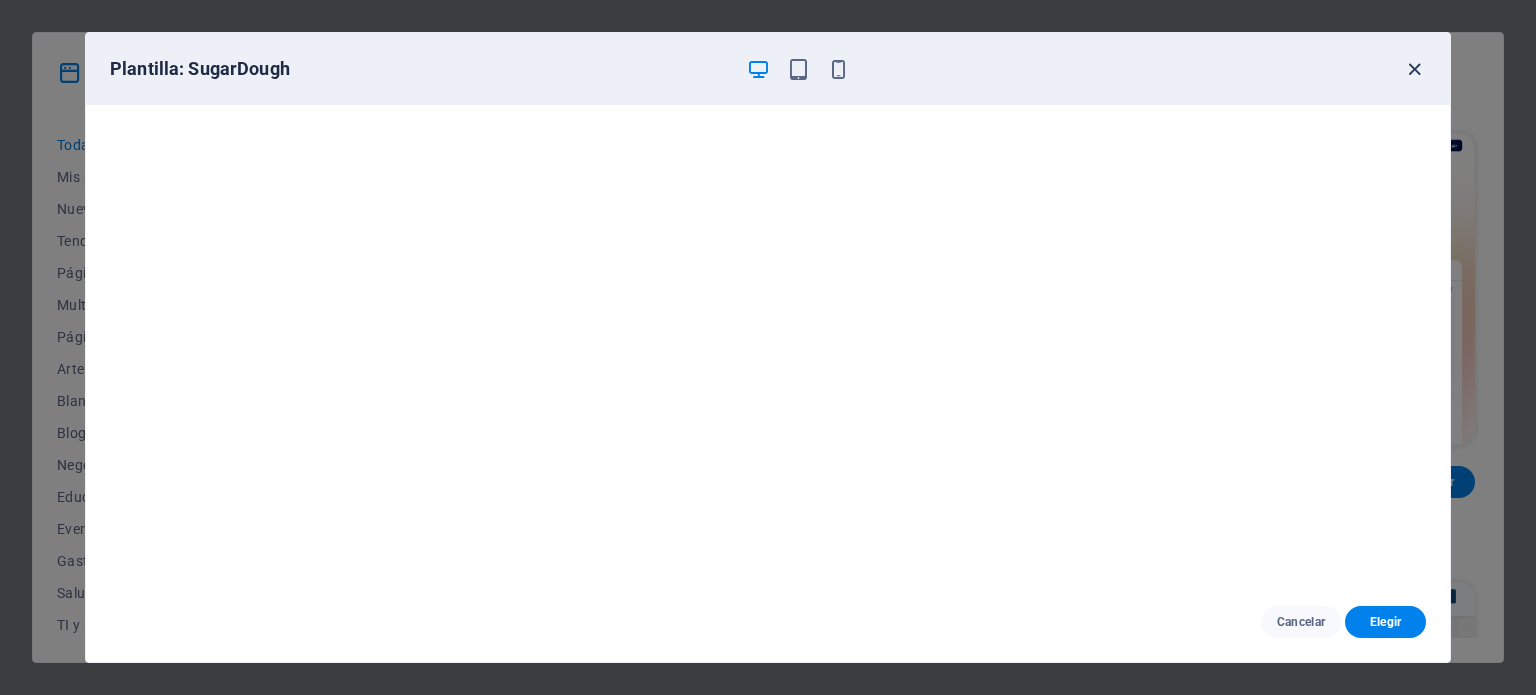 click at bounding box center [1414, 69] 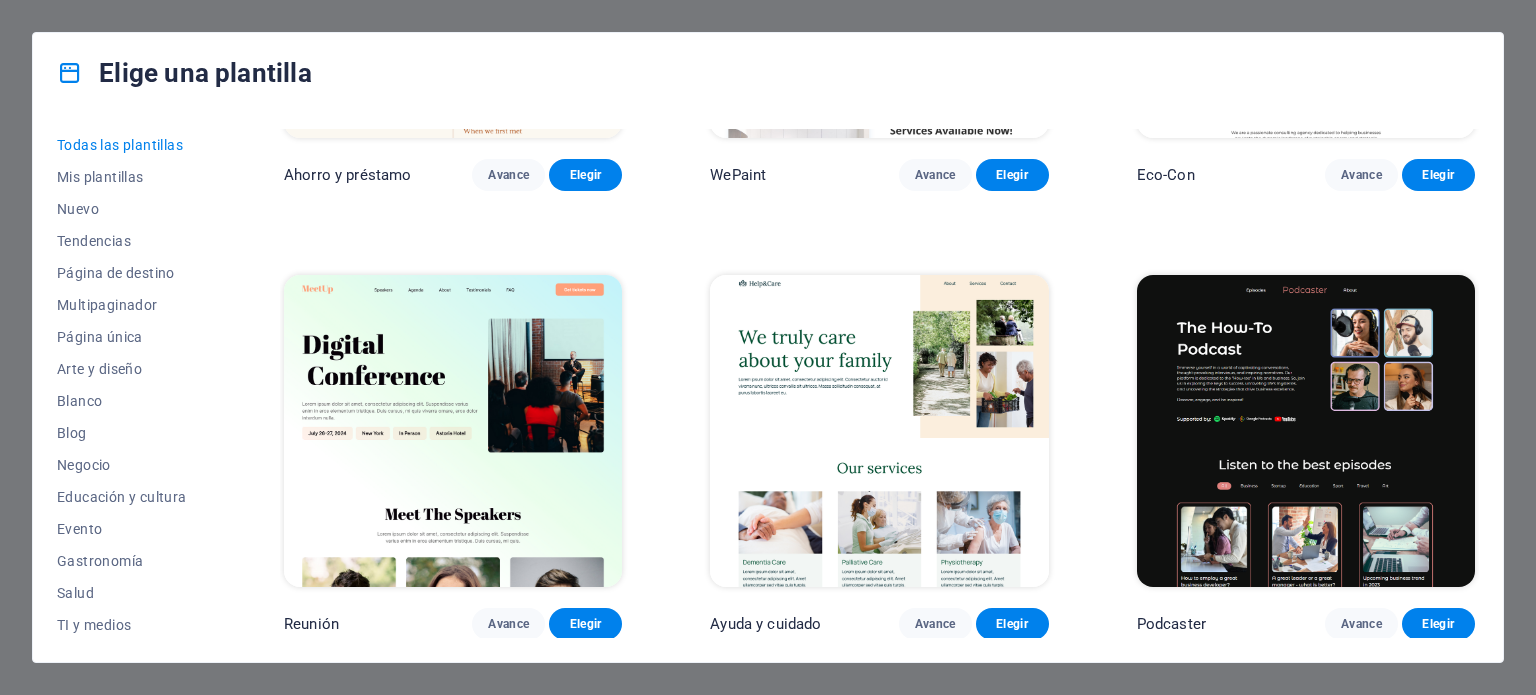 scroll, scrollTop: 1165, scrollLeft: 0, axis: vertical 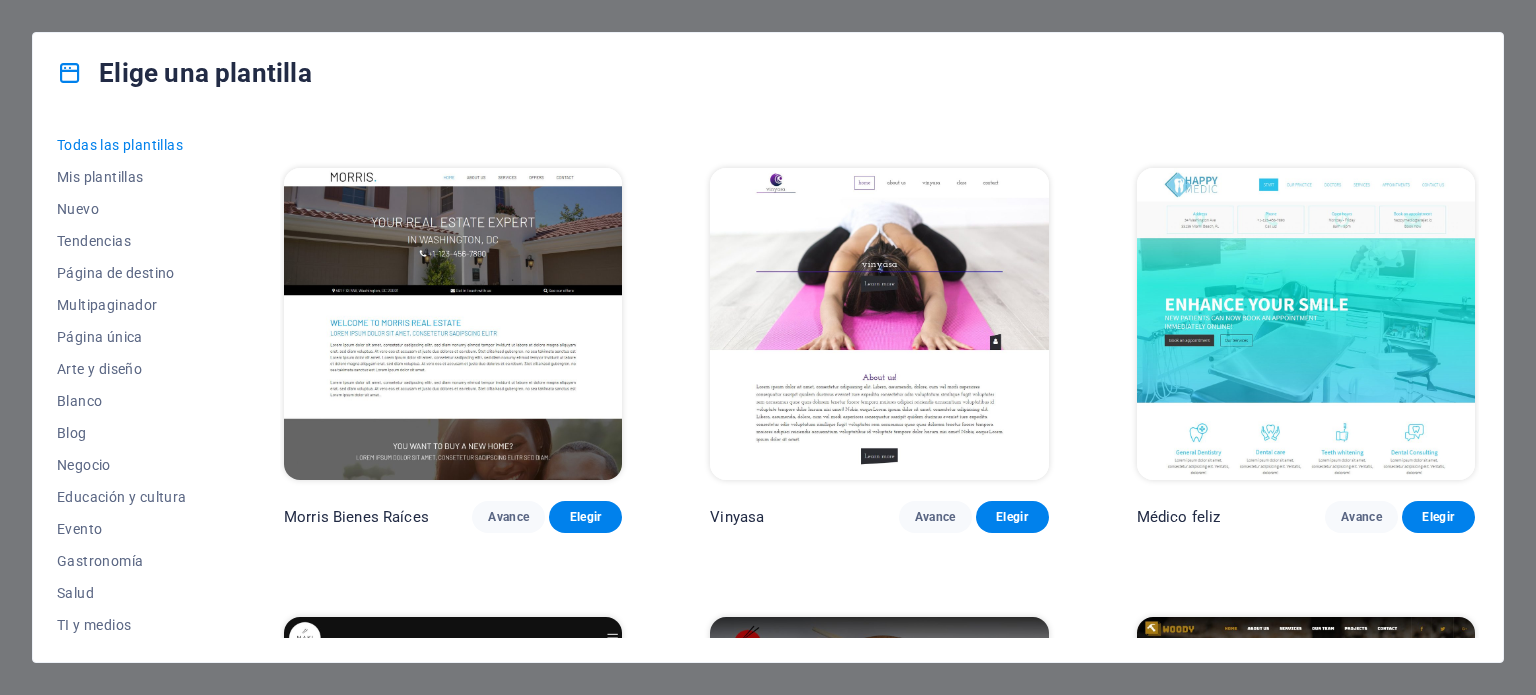 click at bounding box center [1306, 324] 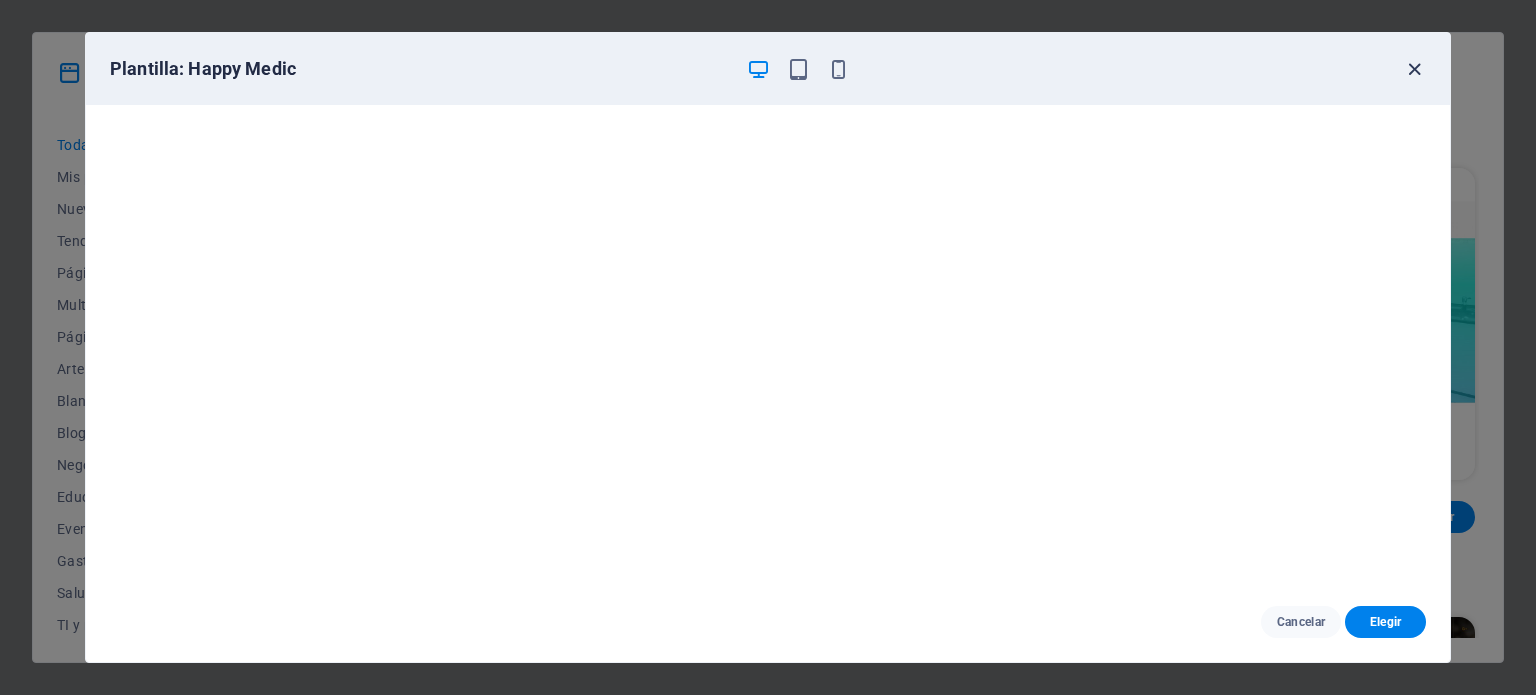 click at bounding box center [1414, 69] 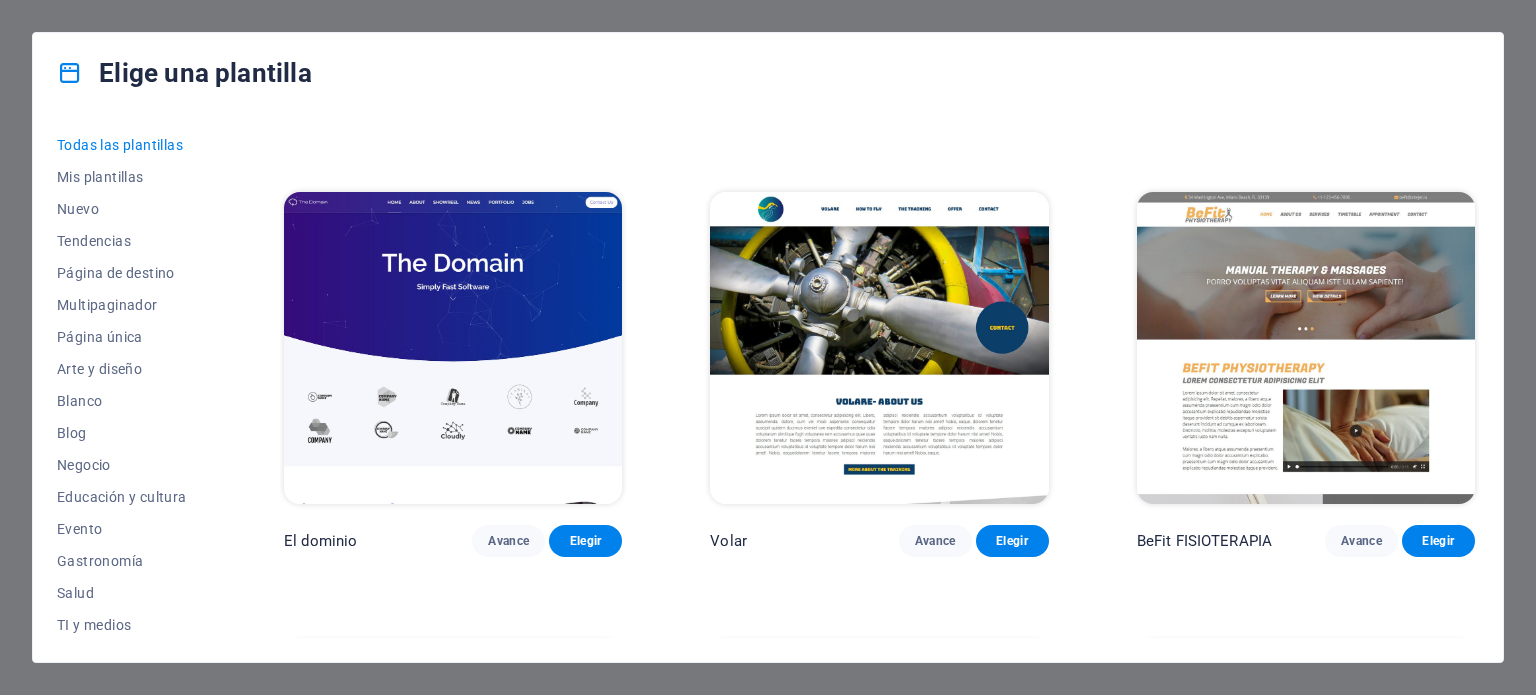 scroll, scrollTop: 10764, scrollLeft: 0, axis: vertical 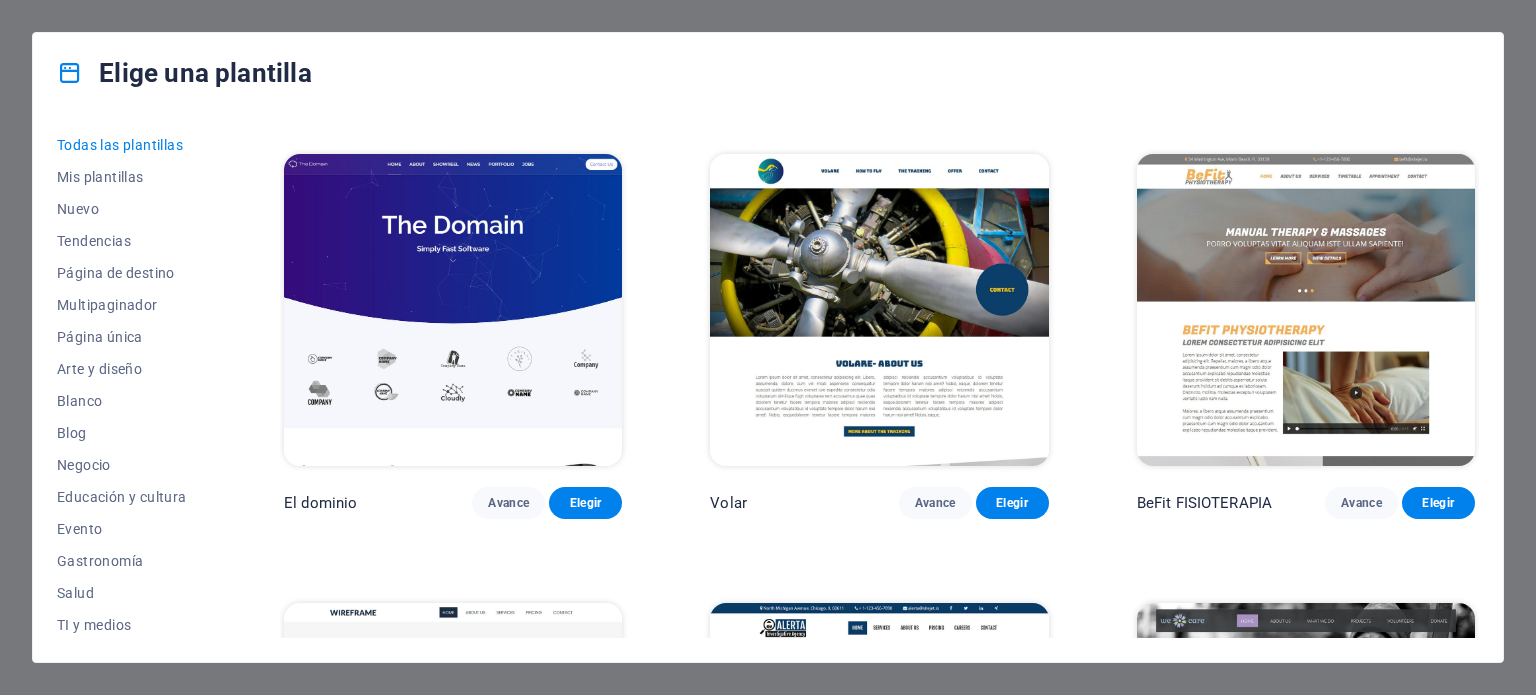 click at bounding box center [1306, 310] 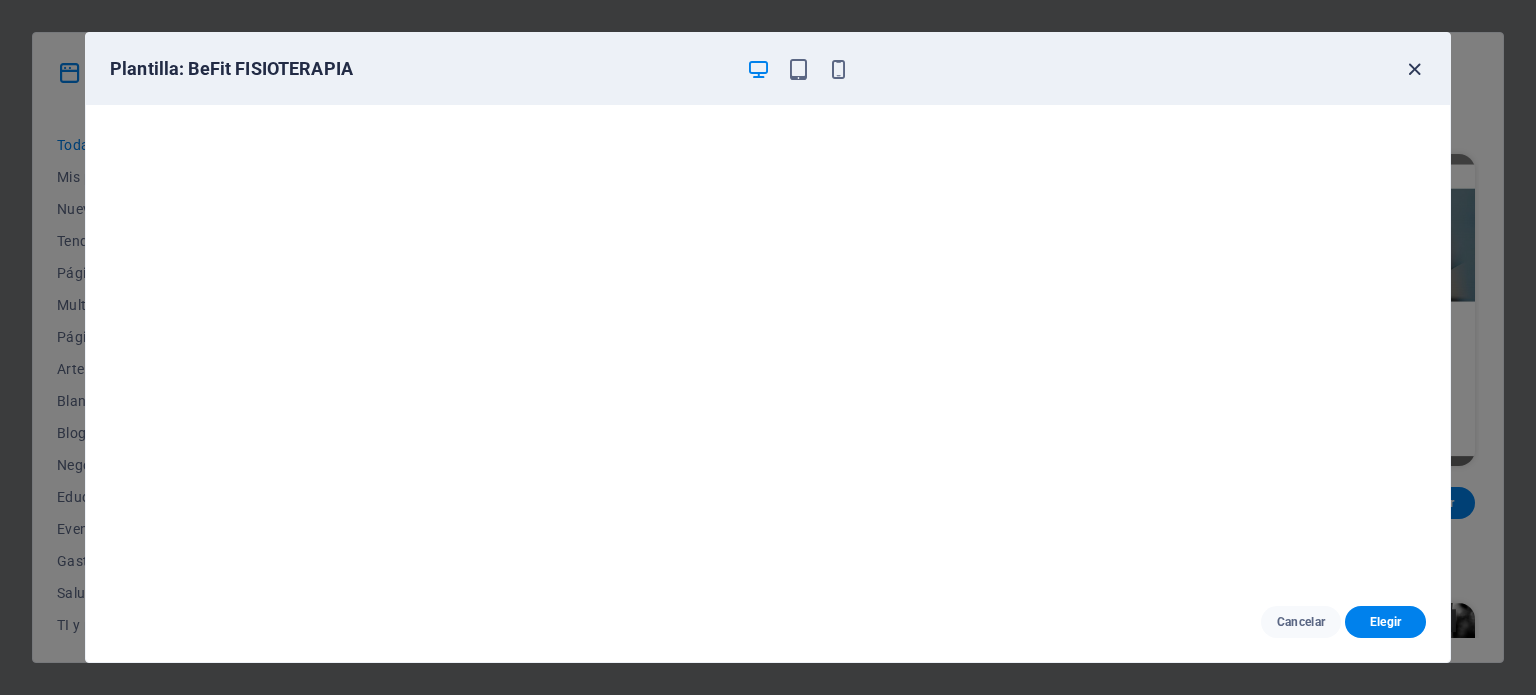 click at bounding box center [1414, 69] 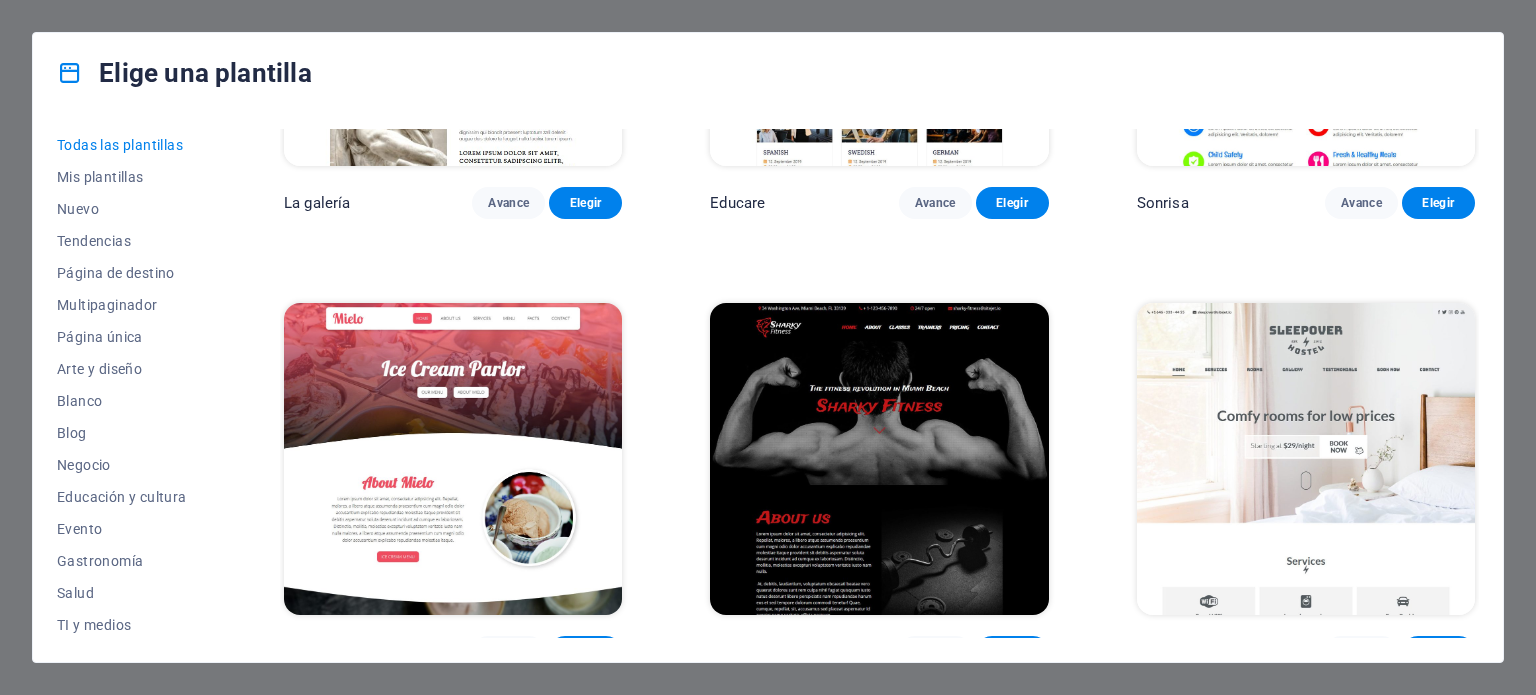 scroll, scrollTop: 13835, scrollLeft: 0, axis: vertical 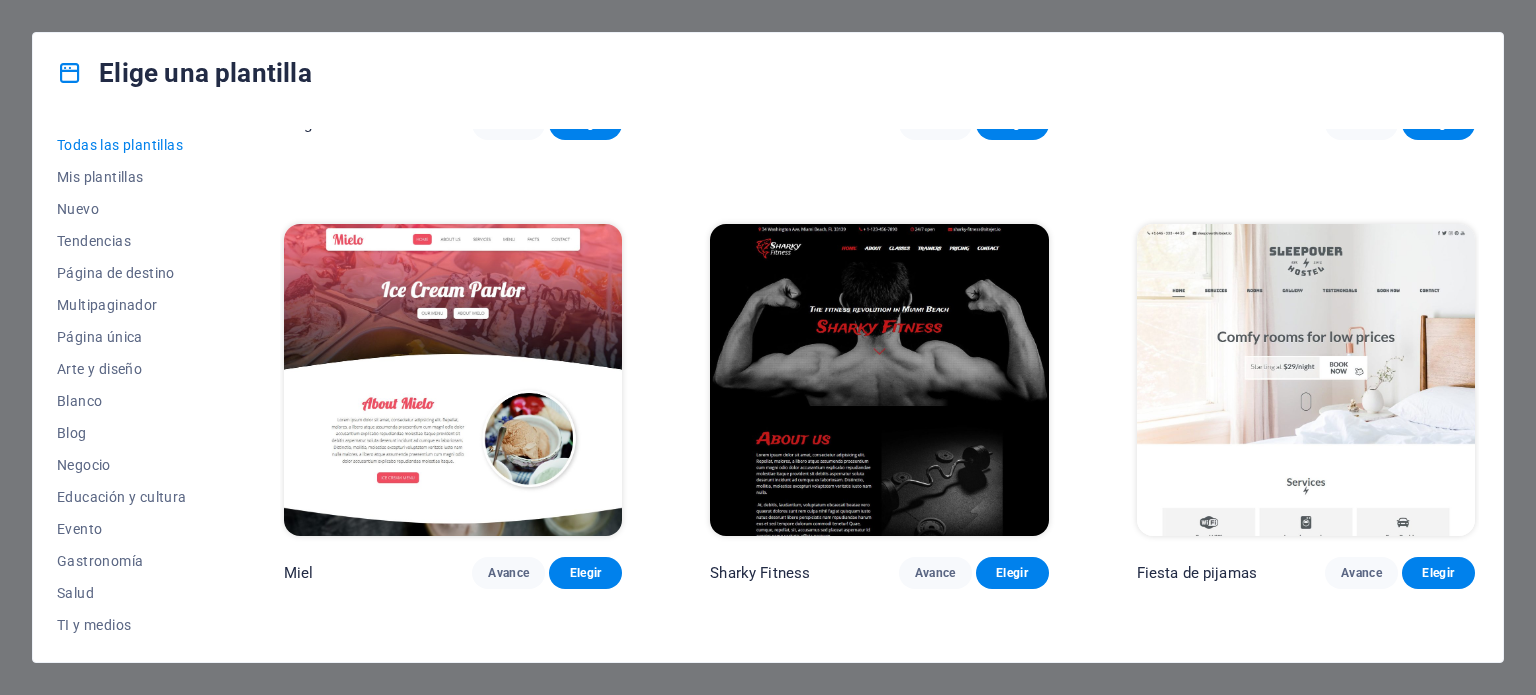 click at bounding box center [879, 380] 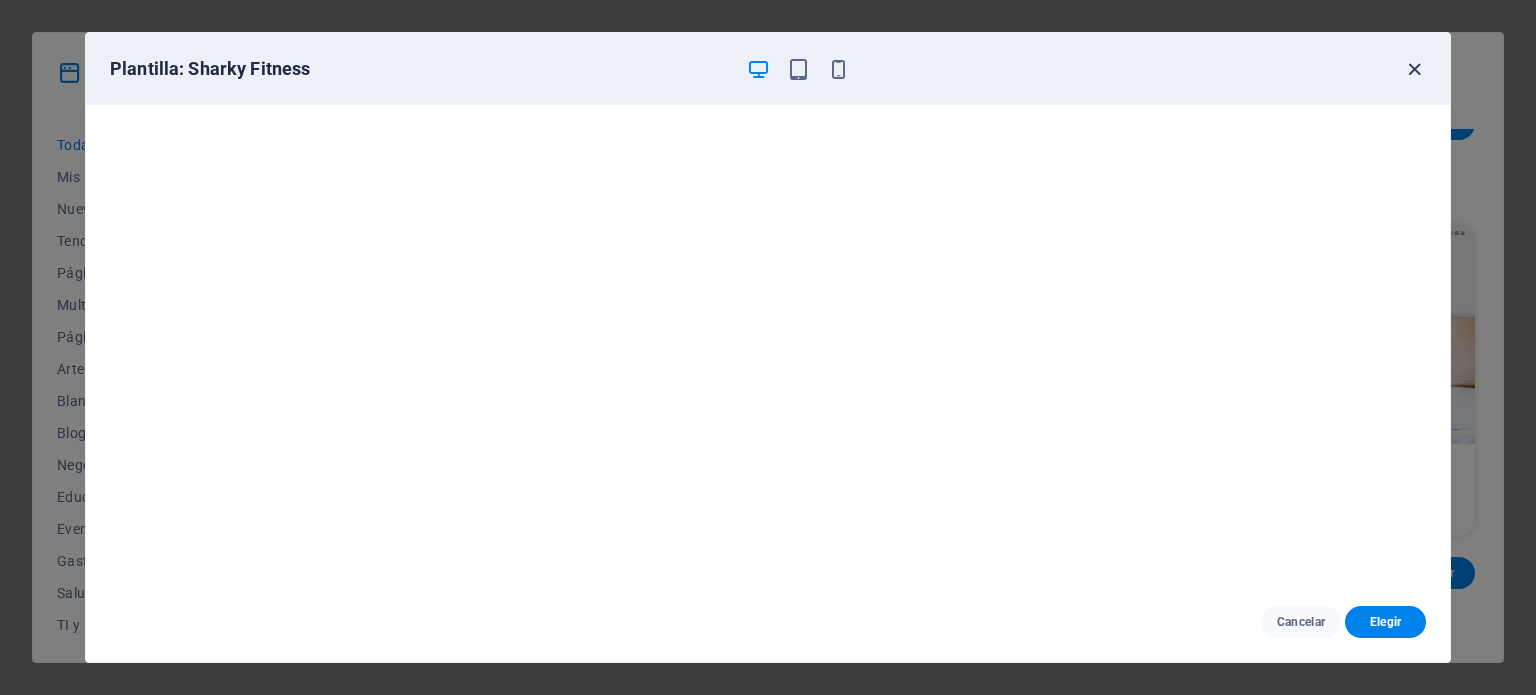click at bounding box center (1414, 69) 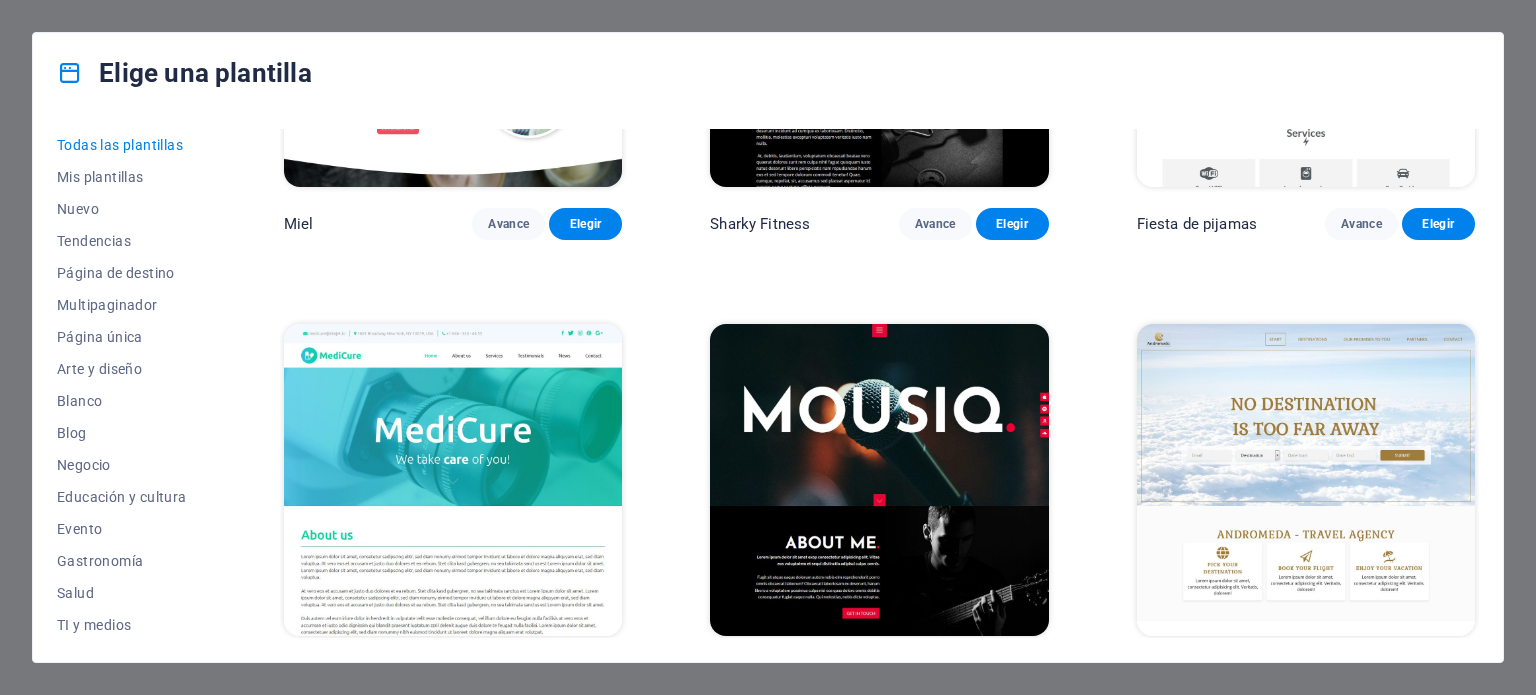 scroll, scrollTop: 14224, scrollLeft: 0, axis: vertical 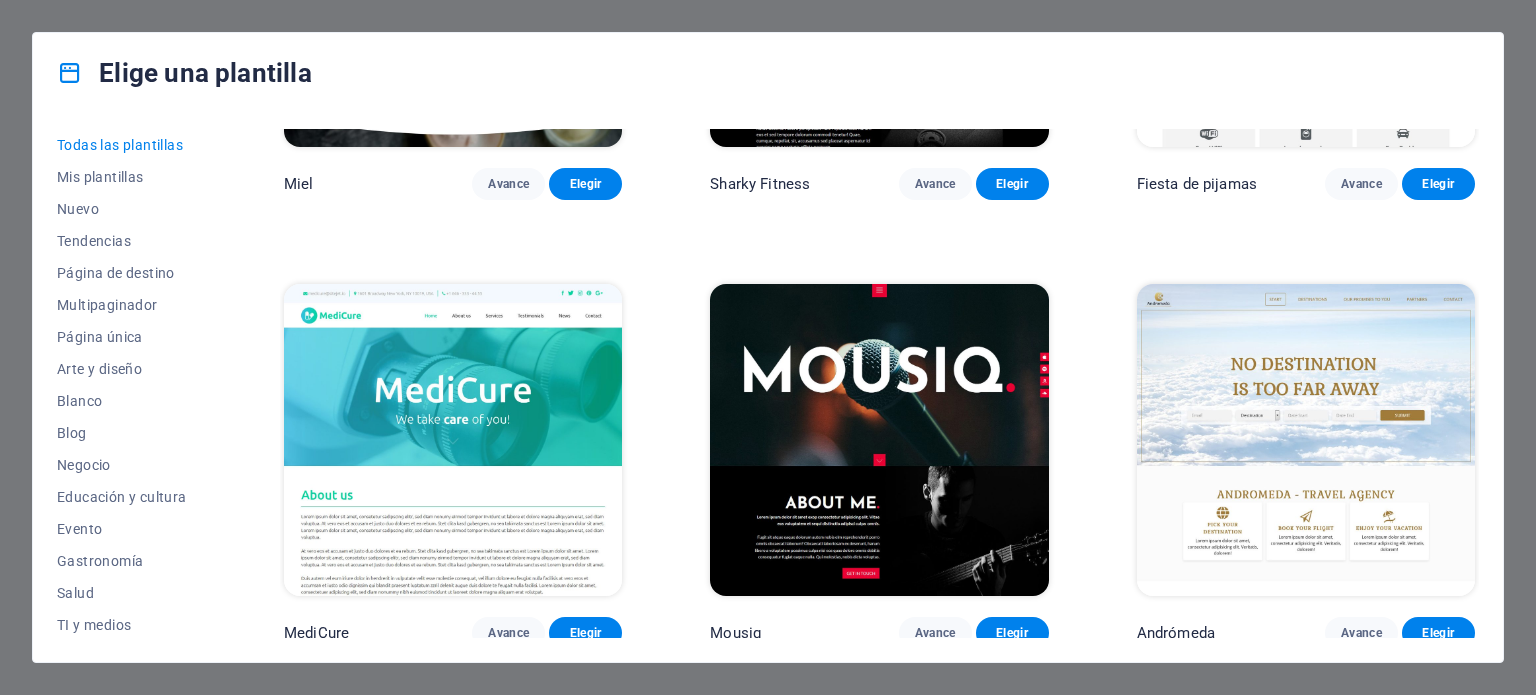 click at bounding box center [453, 440] 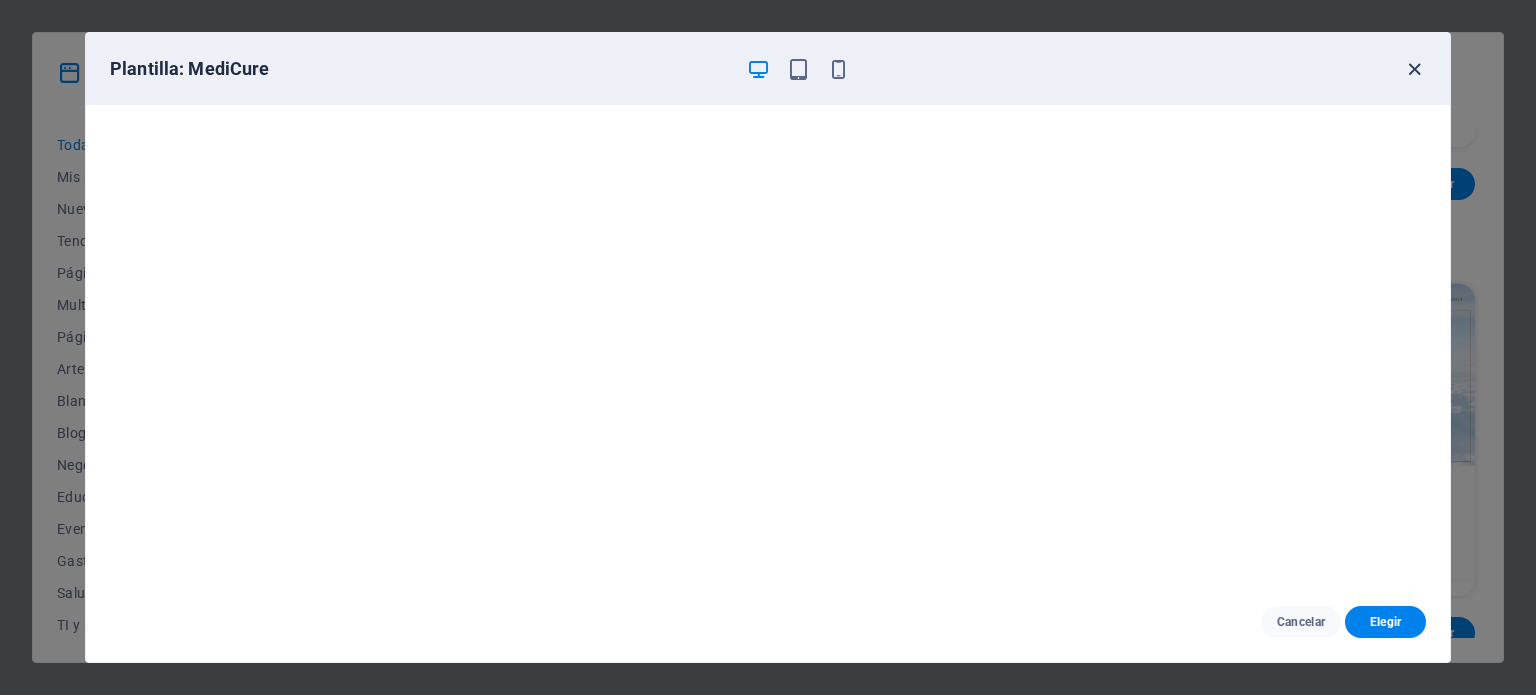 click at bounding box center [1414, 69] 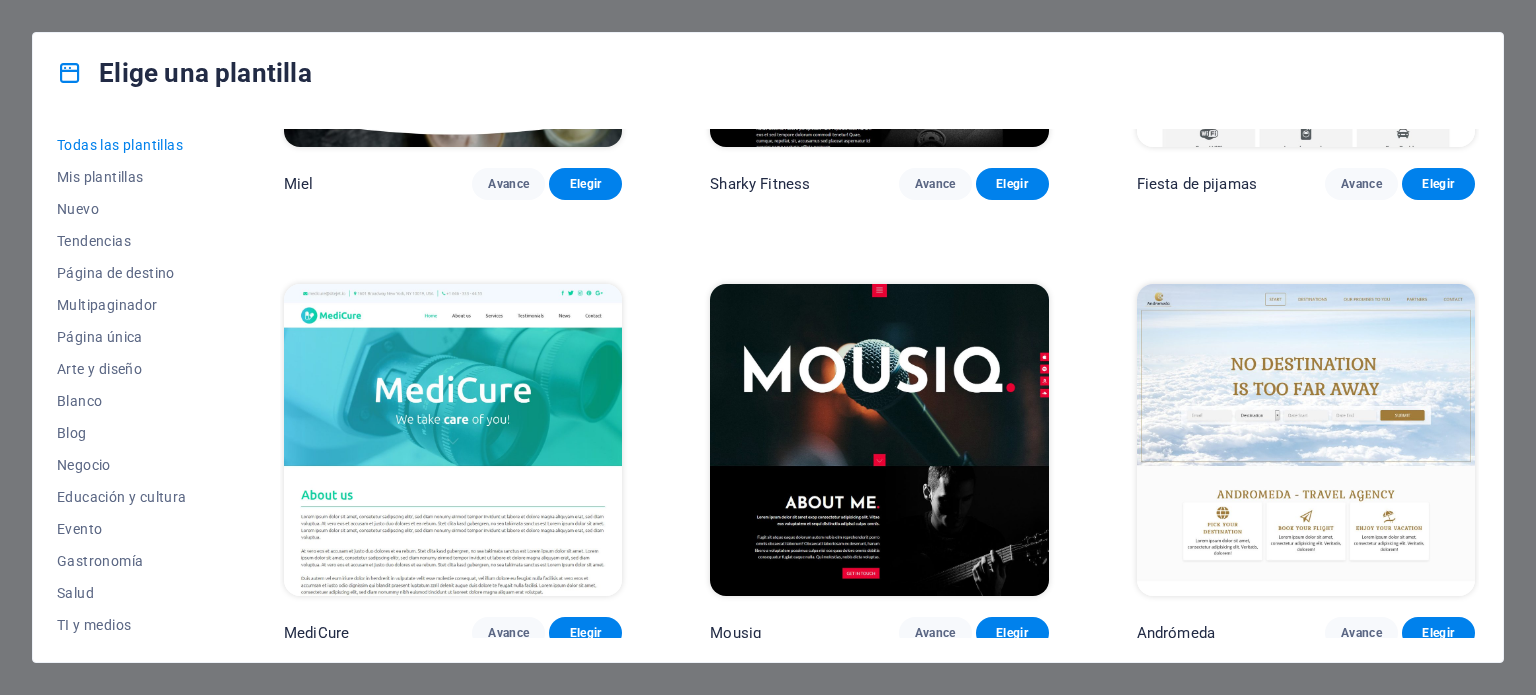 drag, startPoint x: 1479, startPoint y: 427, endPoint x: 1479, endPoint y: 442, distance: 15 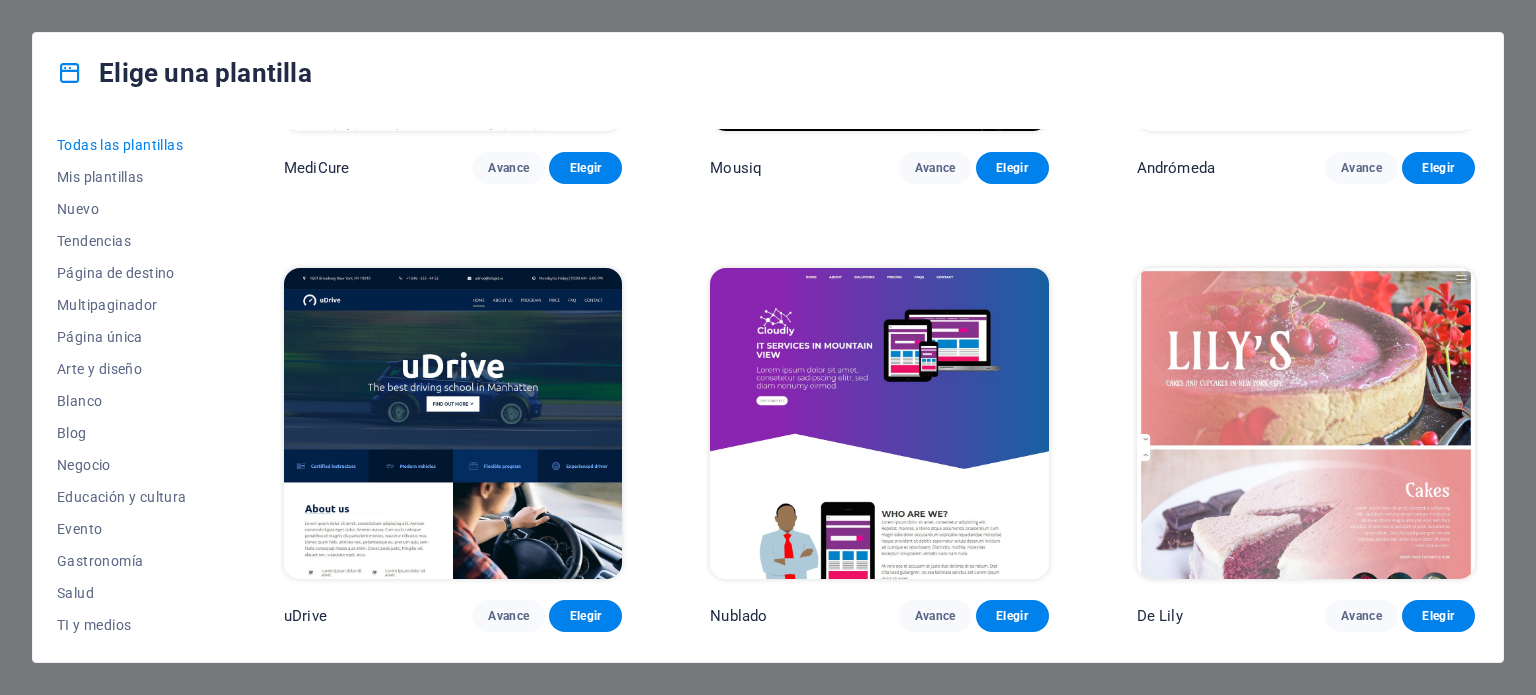 scroll, scrollTop: 14728, scrollLeft: 0, axis: vertical 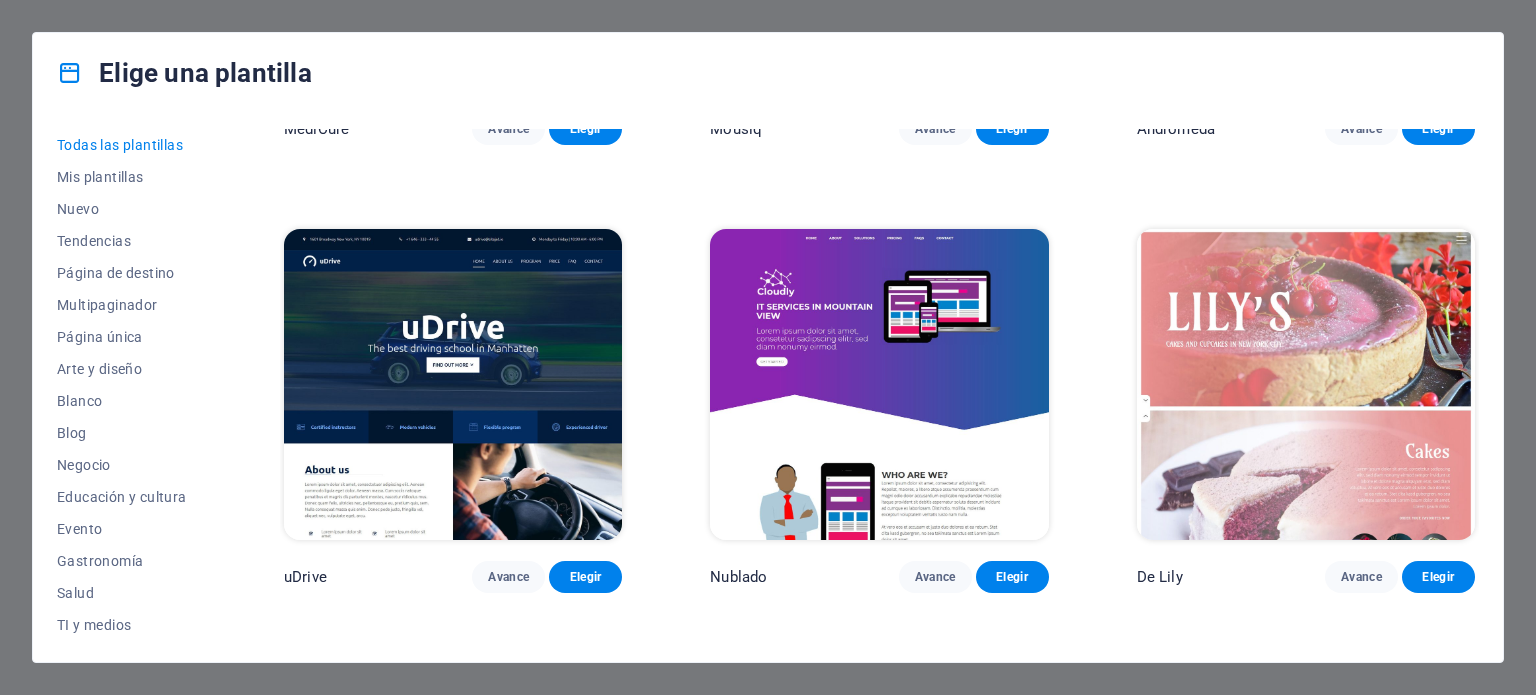 click at bounding box center (879, 385) 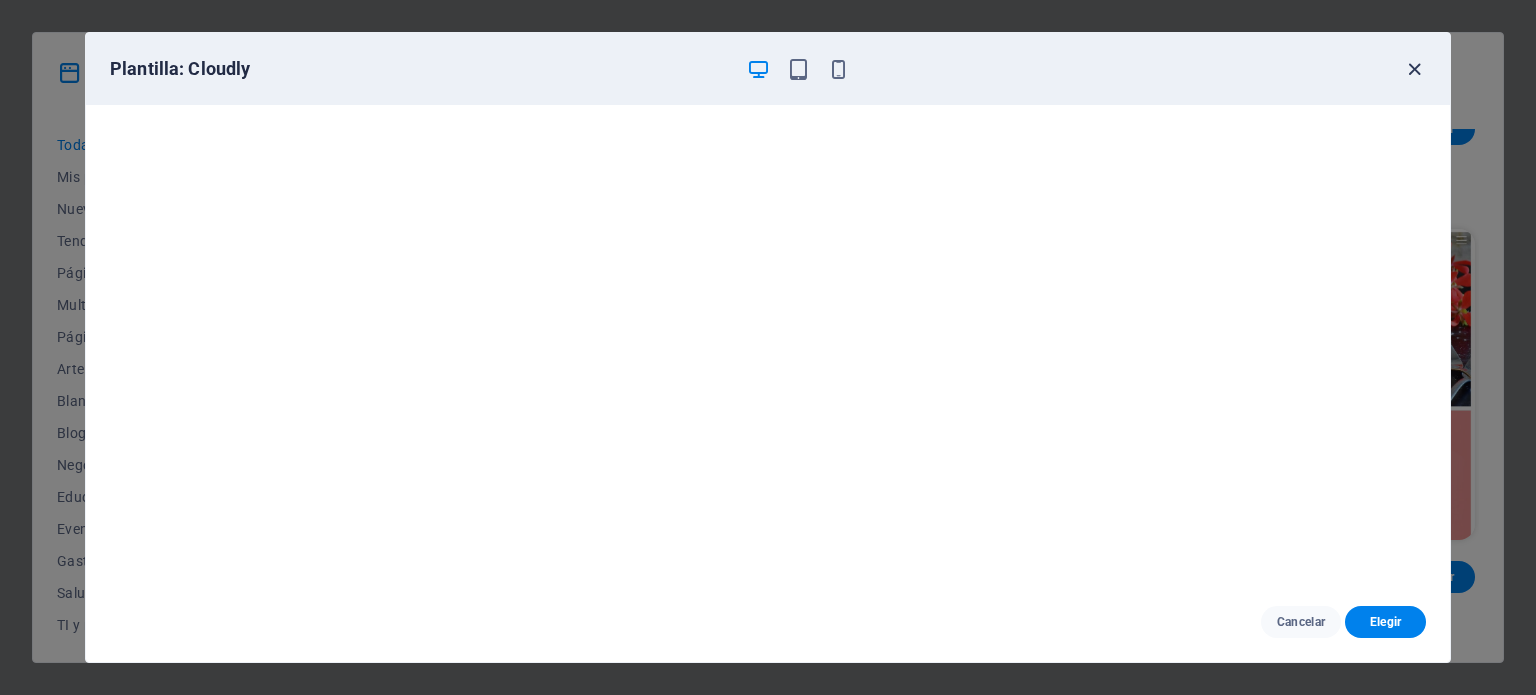 click at bounding box center (1414, 69) 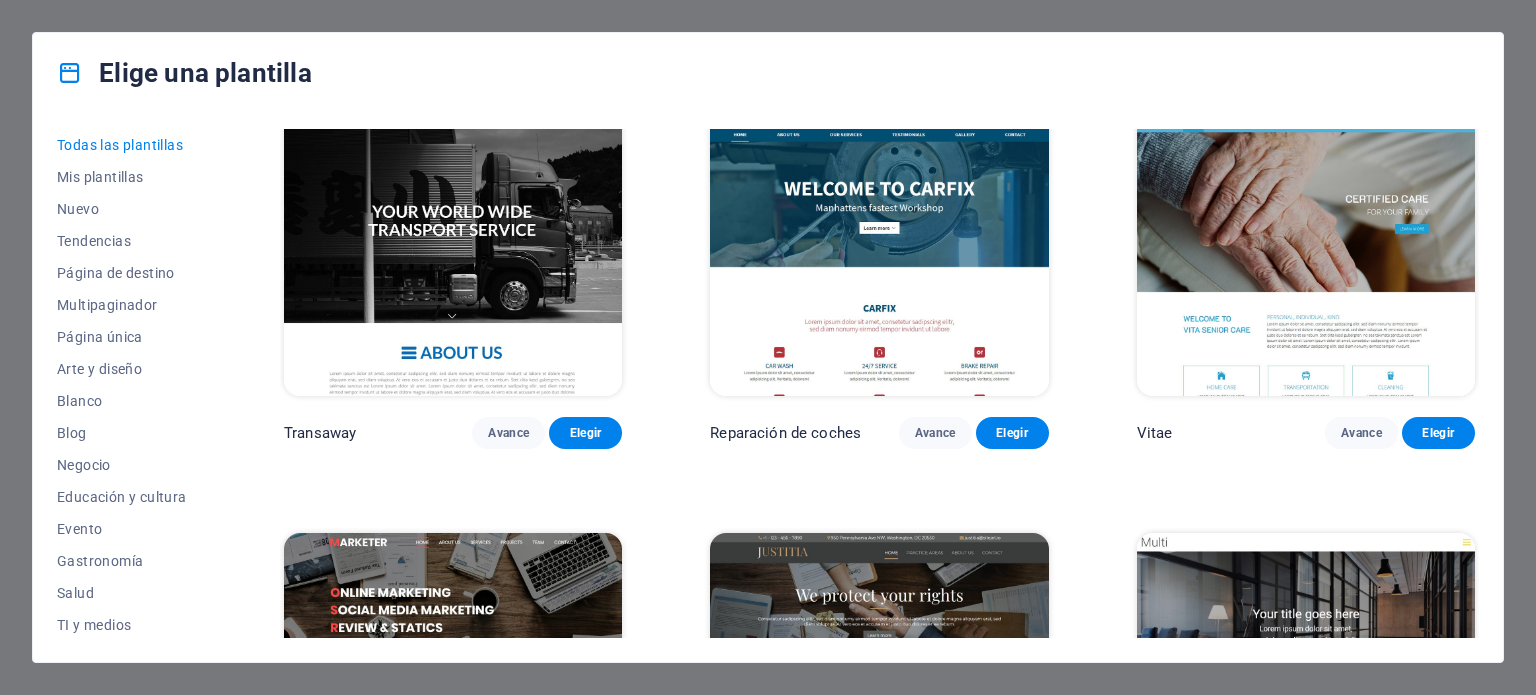 scroll, scrollTop: 17293, scrollLeft: 0, axis: vertical 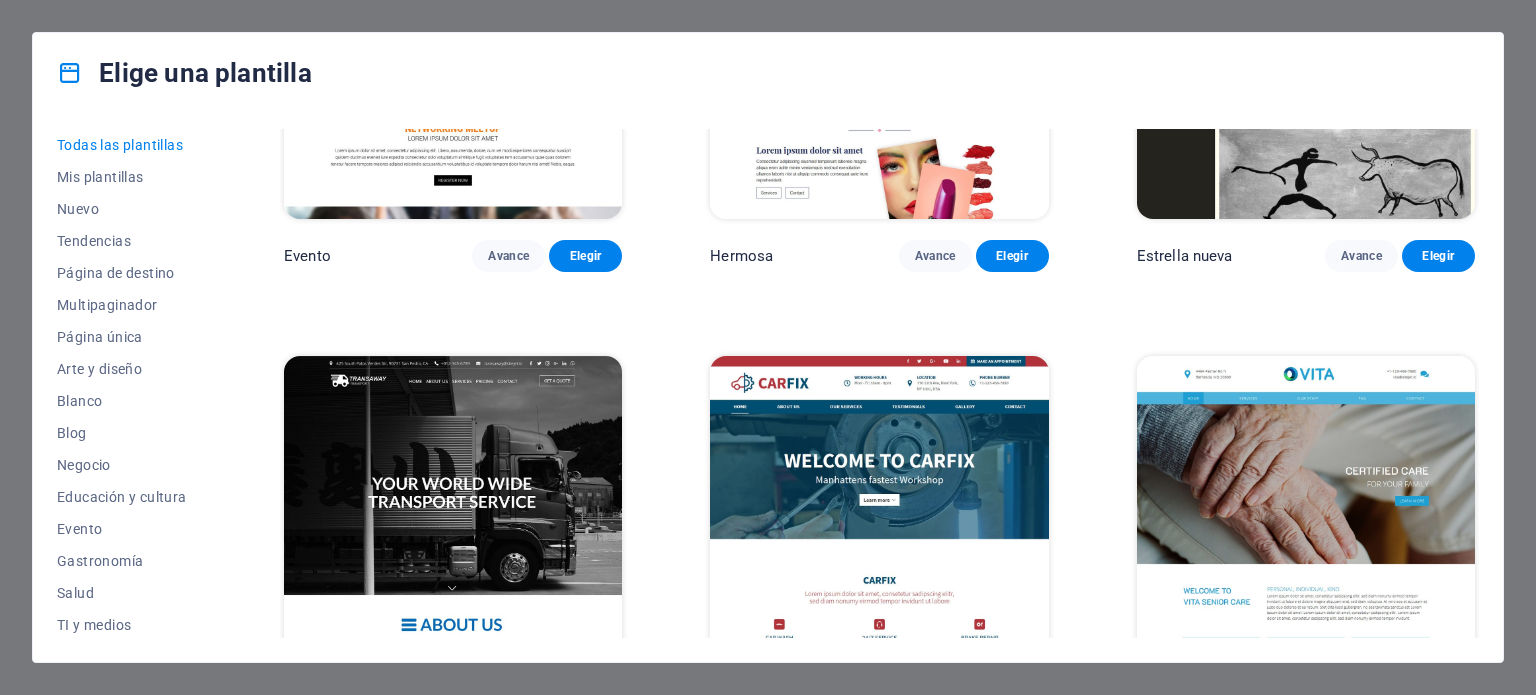 click at bounding box center [1306, 512] 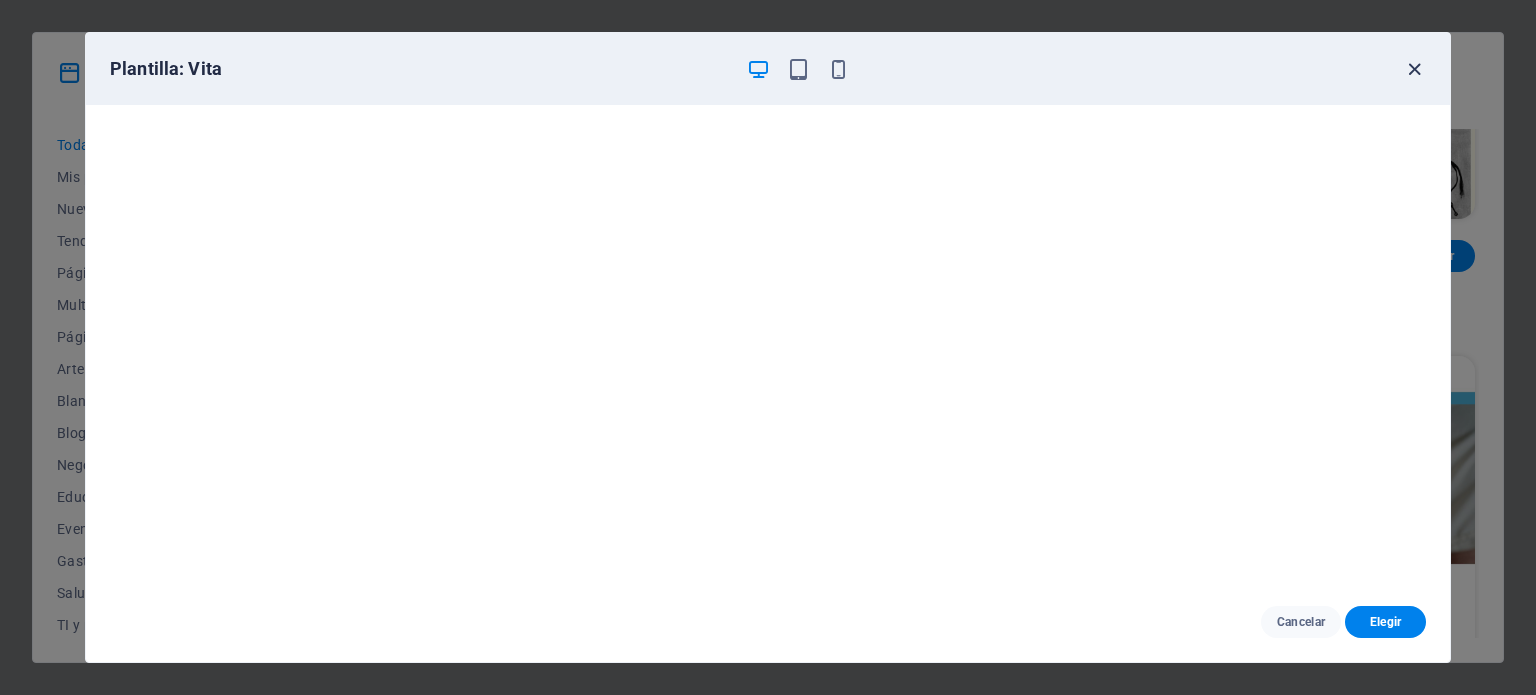 click at bounding box center [1414, 69] 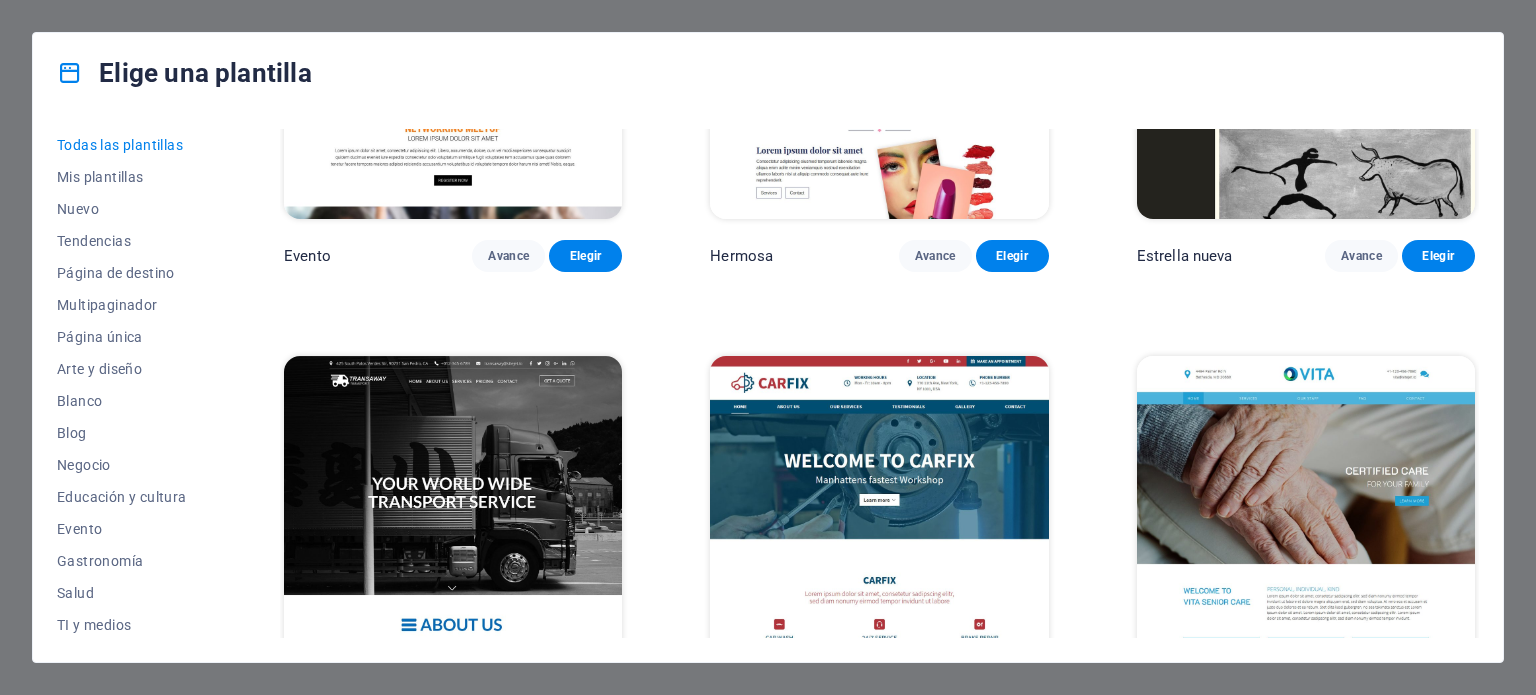 click on "Todas las plantillas Mis plantillas Nuevo Tendencias Página de destino Multipaginador Página única Arte y diseño Blanco Blog Negocio Educación y cultura Evento Gastronomía Salud TI y medios Legal y Finanzas No lucrativo Actuación Cartera Servicios Deportes y belleza Vientos alisios Viajar Estructura alámbrica Masa de azúcar Avance Elegir Repararlo Avance Elegir Peoneera Avance Elegir Museo de Arte Avance Elegir Planificador maravilloso Avance Elegir Transportable Avance Elegir Ahorro y préstamo Avance Elegir WePaint Avance Elegir Eco-Con Avance Elegir Reunión Avance Elegir Ayuda y cuidado Avance Elegir Podcaster Avance Elegir Academix Avance Elegir Gran peluquería Avance Elegir Salud y alimentación Avance Elegir Interiores UrbanNest Avance Elegir Cambio verde Avance Elegir El Templo de la Belleza Avance Elegir WeTrain Avance Elegir Limpiador Avance Elegir [PERSON] Avance Elegir Delicioso Avance Elegir Jardín de sueños Avance Elegir LumeDeAqua Avance Elegir Cuidado de mascotas Avance Elegir" at bounding box center [768, 387] 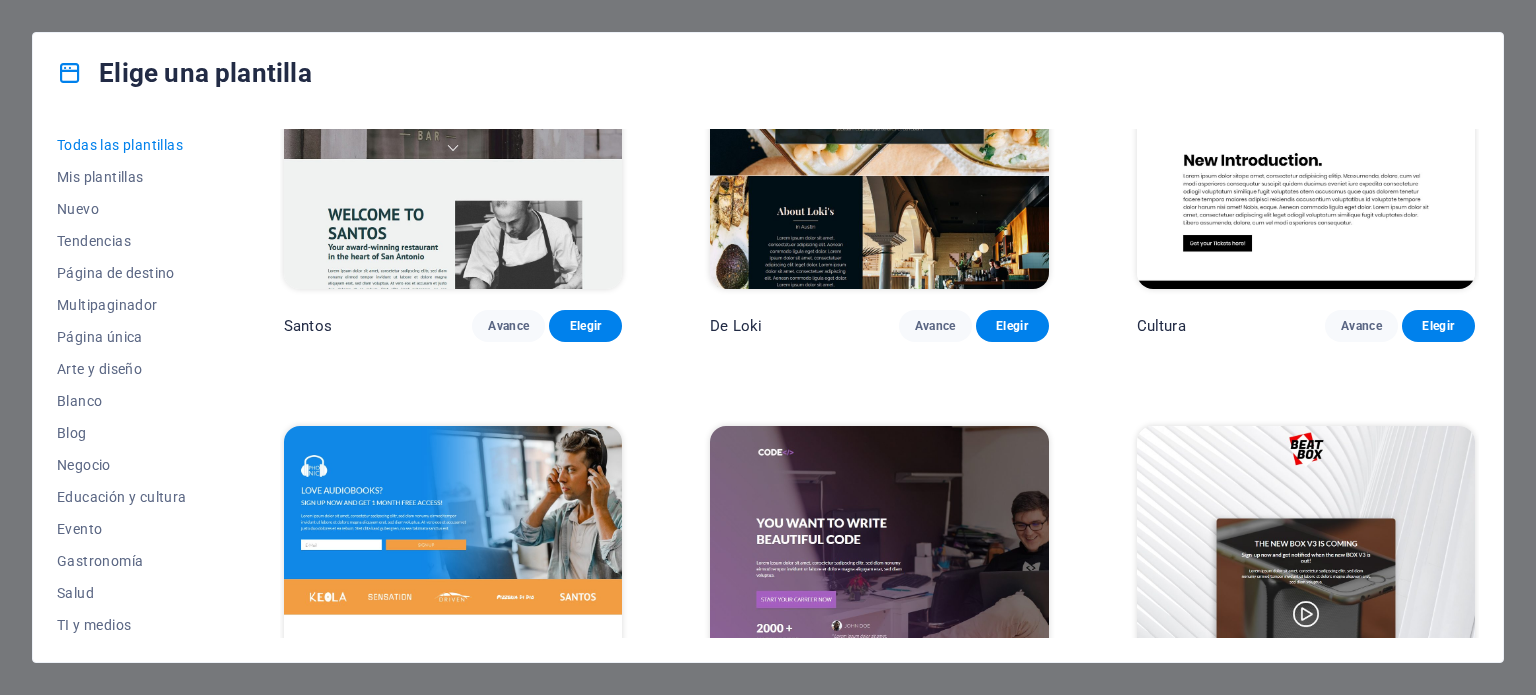 scroll, scrollTop: 20519, scrollLeft: 0, axis: vertical 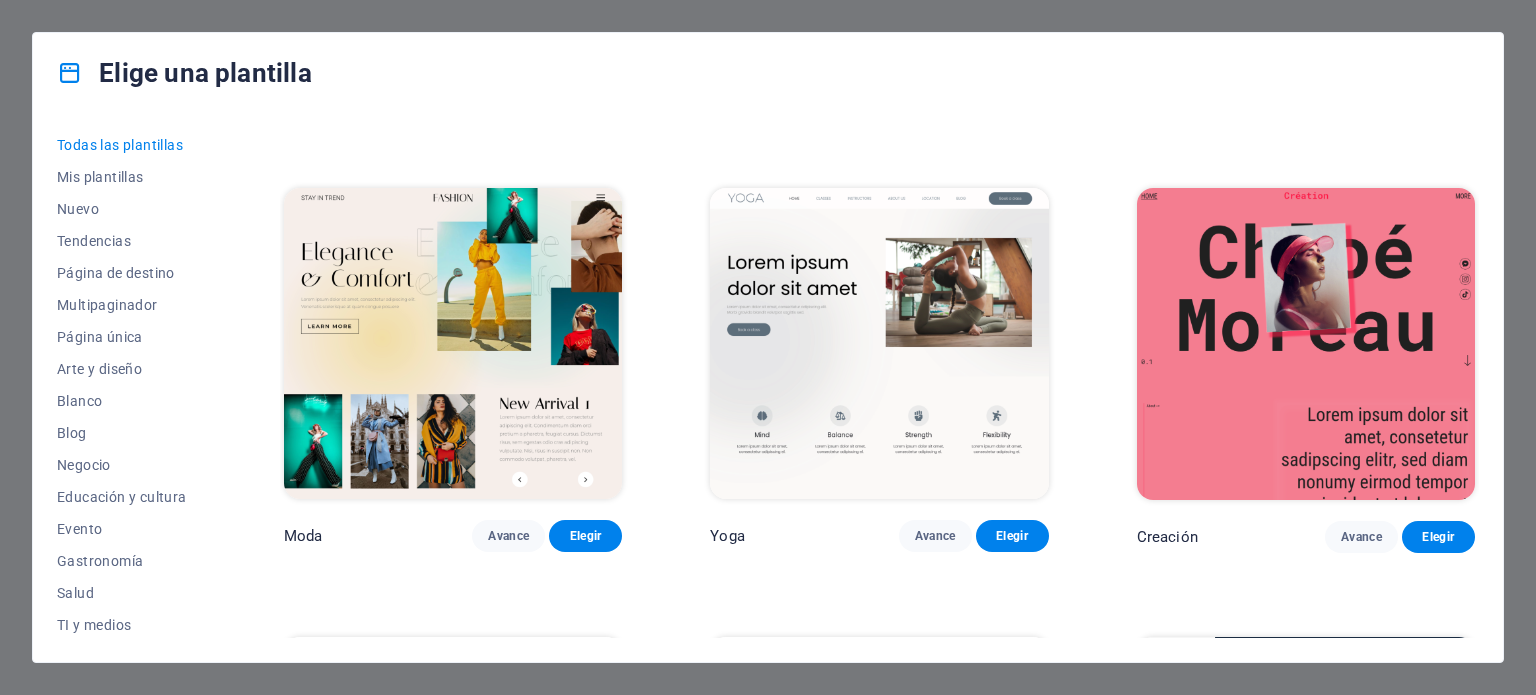 drag, startPoint x: 1480, startPoint y: 270, endPoint x: 1476, endPoint y: 259, distance: 11.7046995 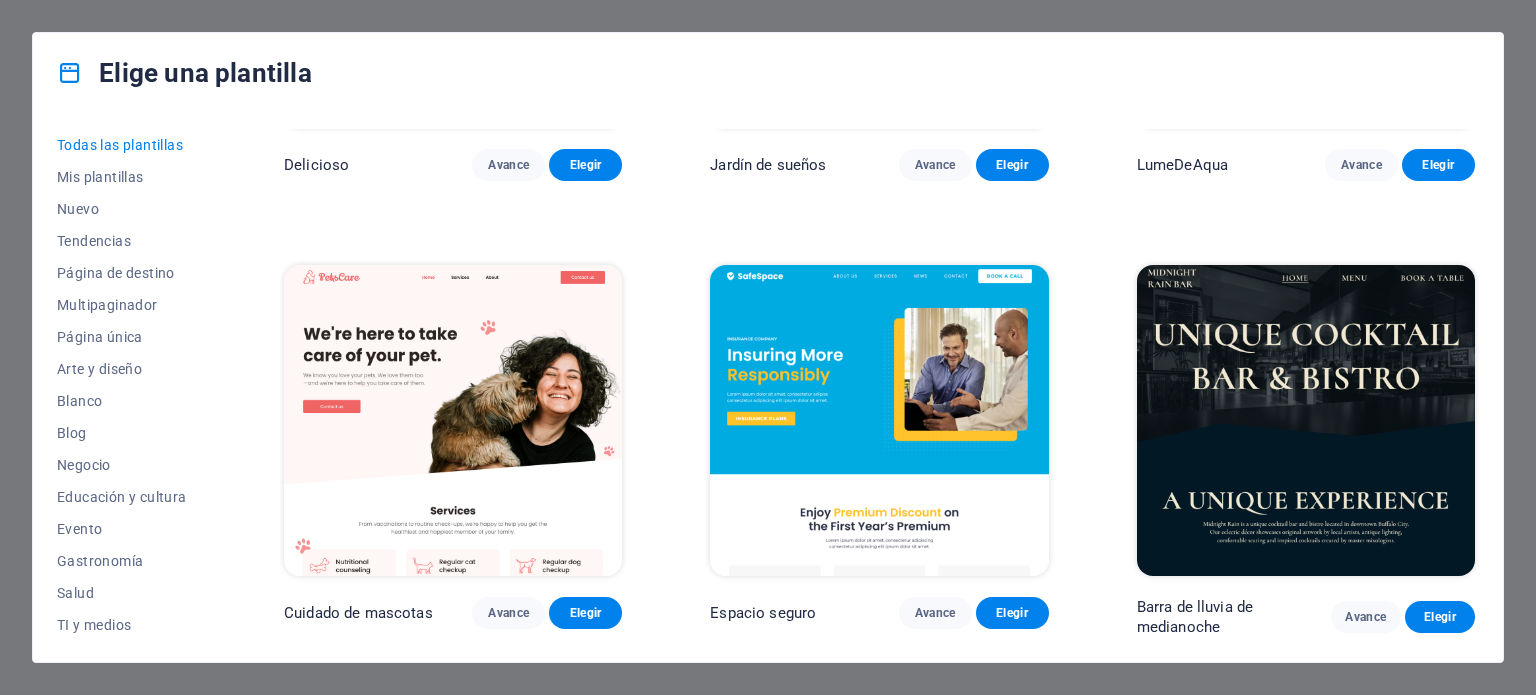 scroll, scrollTop: 3536, scrollLeft: 0, axis: vertical 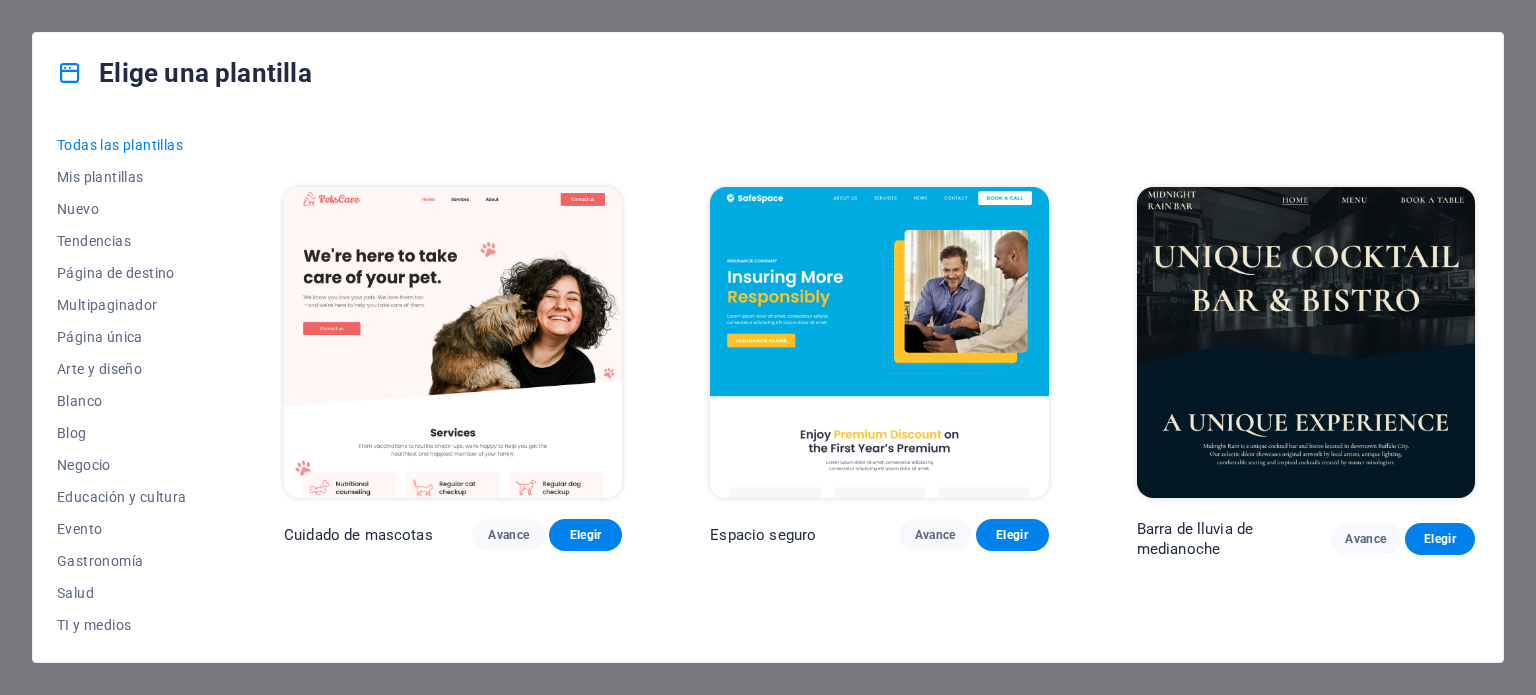 click at bounding box center [879, 343] 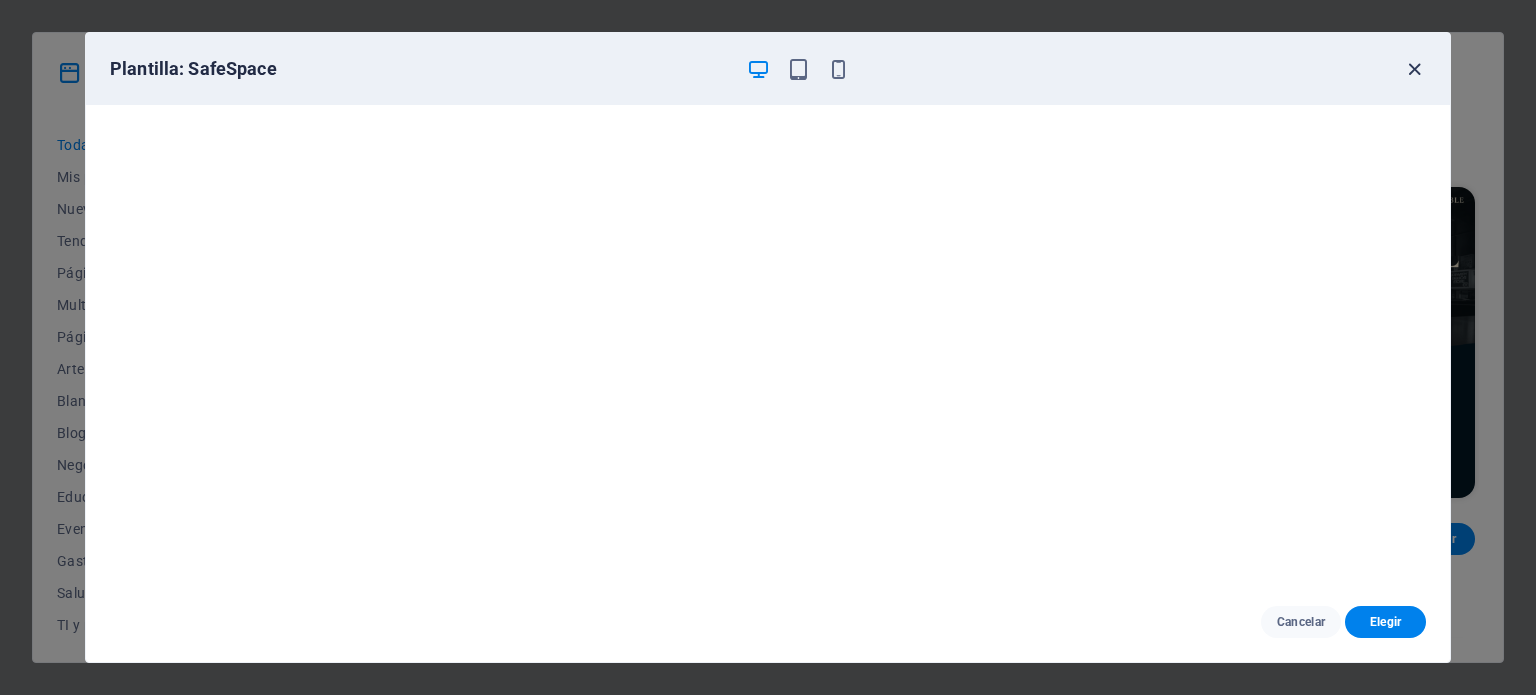 click at bounding box center (1414, 69) 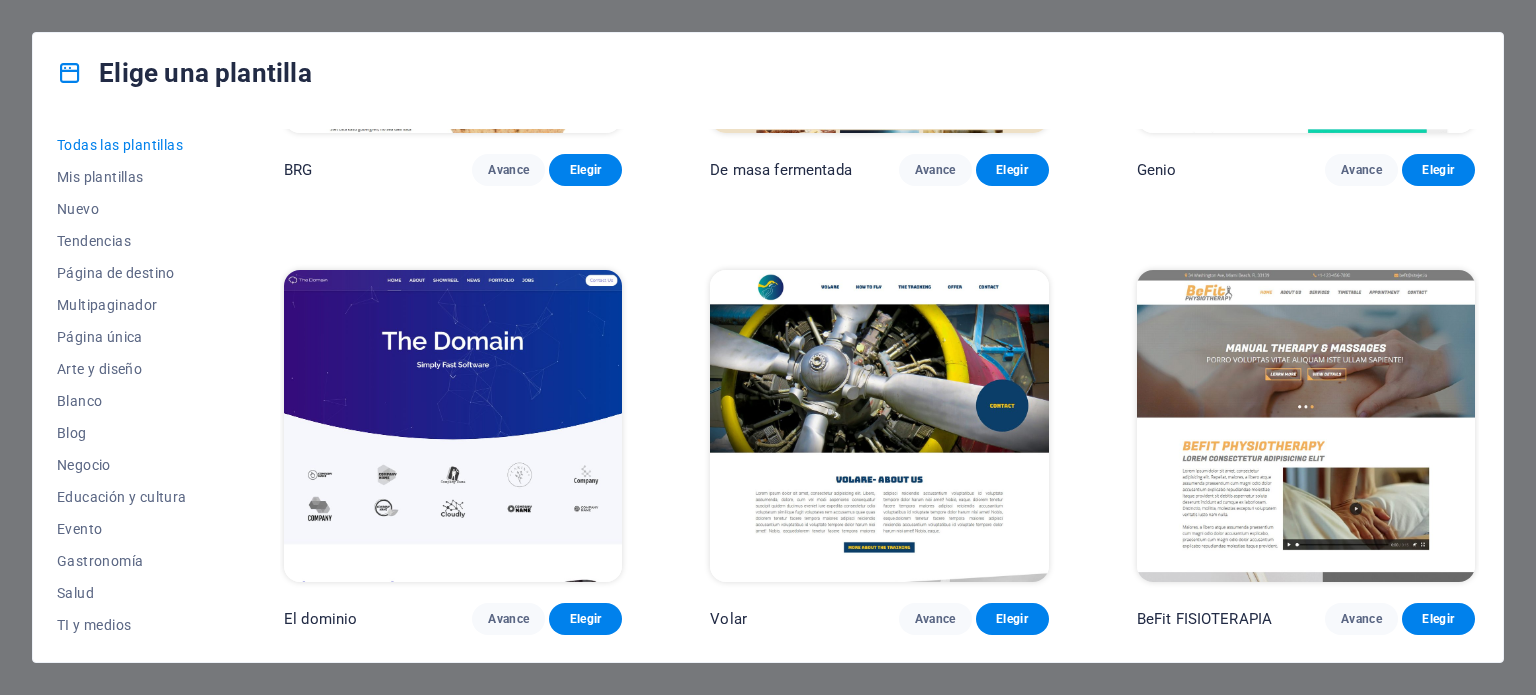 scroll, scrollTop: 10686, scrollLeft: 0, axis: vertical 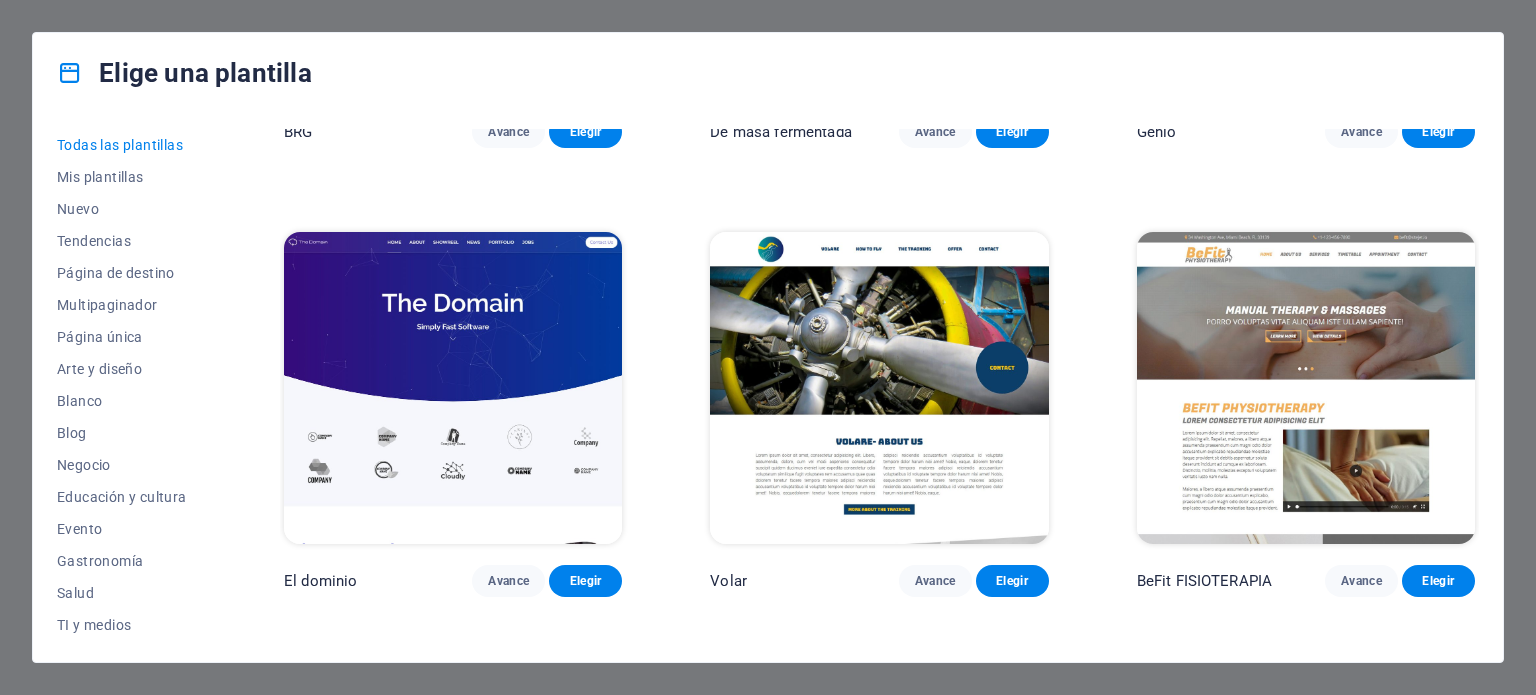 click at bounding box center [1306, 388] 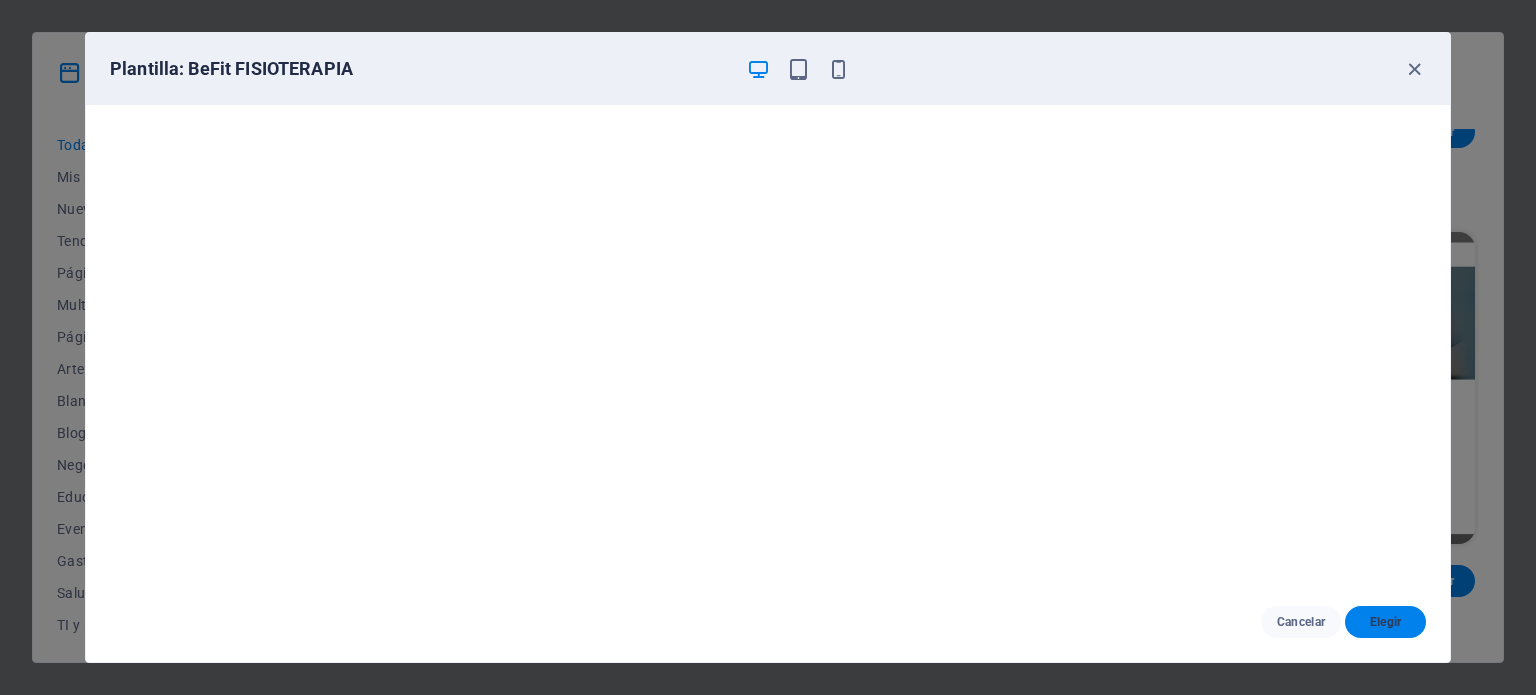 click on "Elegir" at bounding box center [1386, 622] 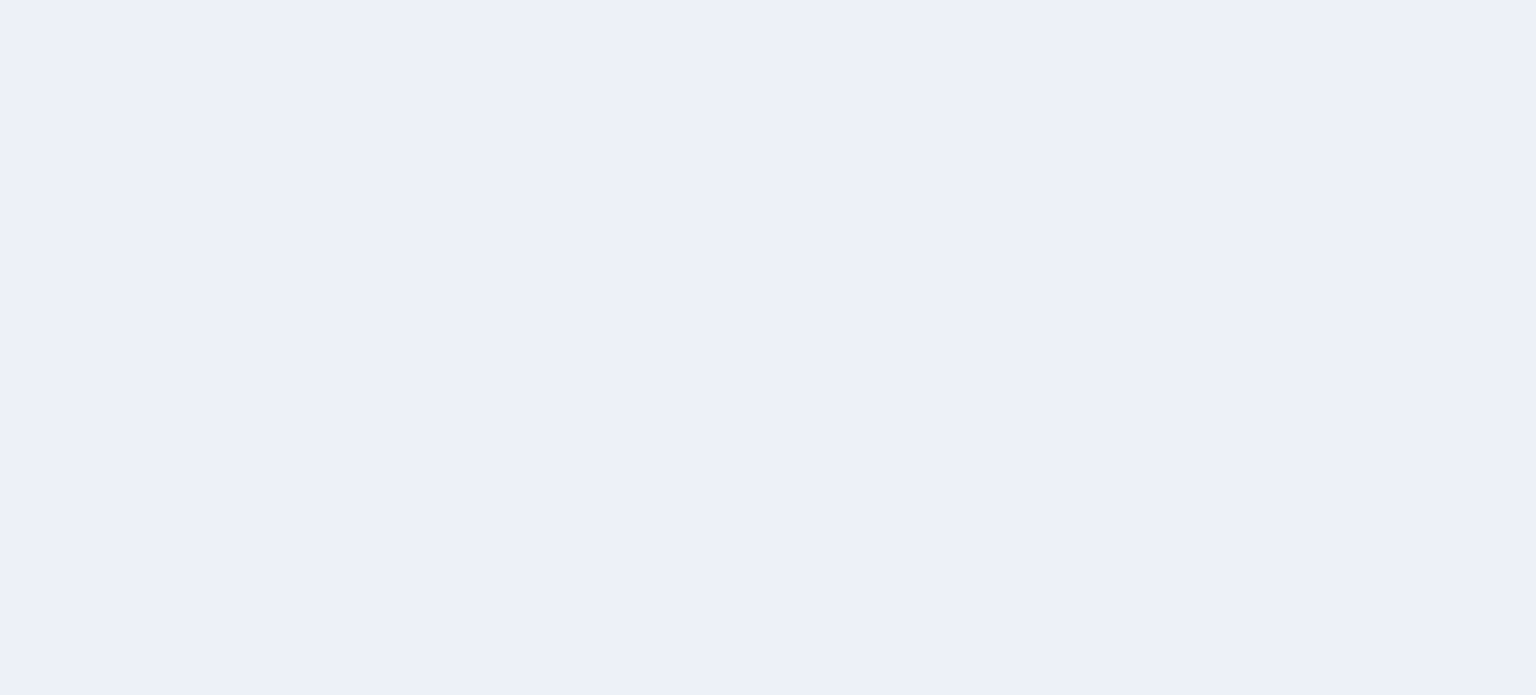scroll, scrollTop: 0, scrollLeft: 0, axis: both 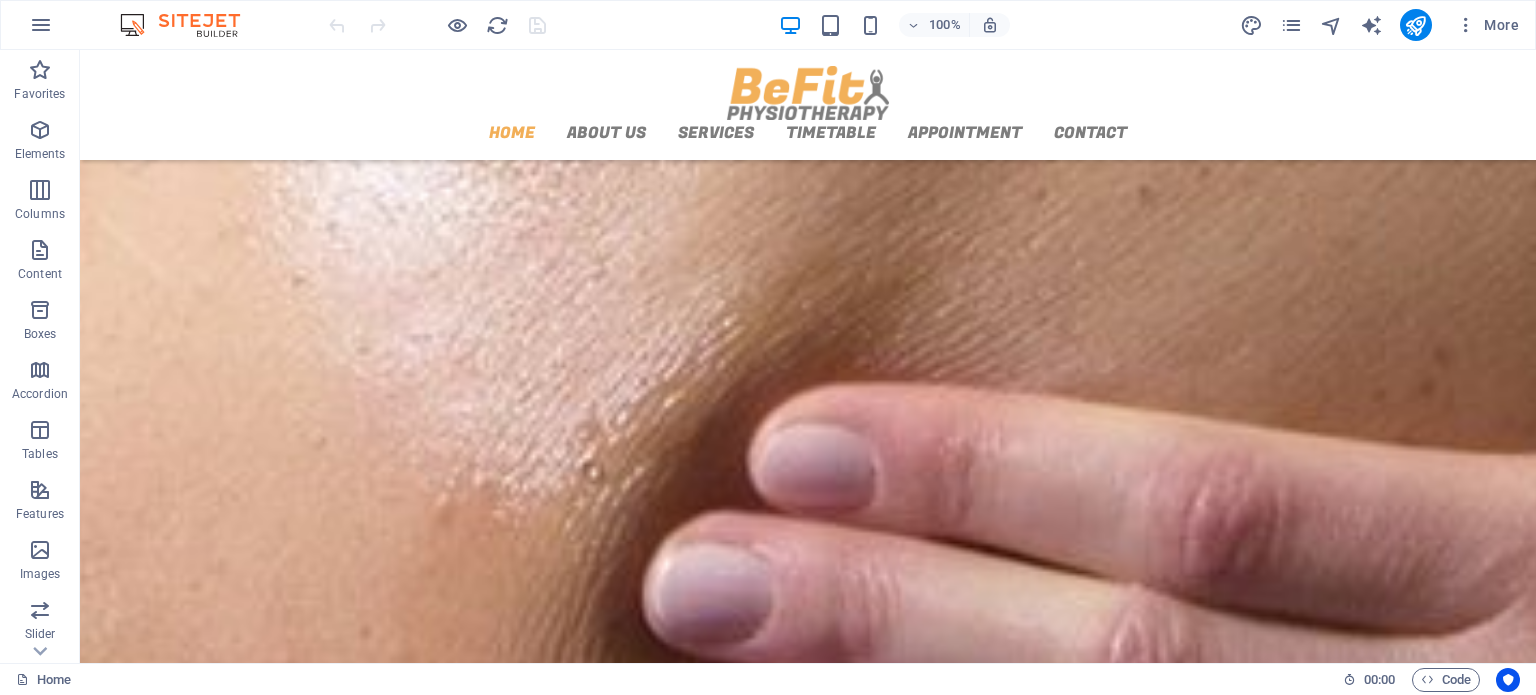 drag, startPoint x: 1535, startPoint y: 121, endPoint x: 1615, endPoint y: 715, distance: 599.363 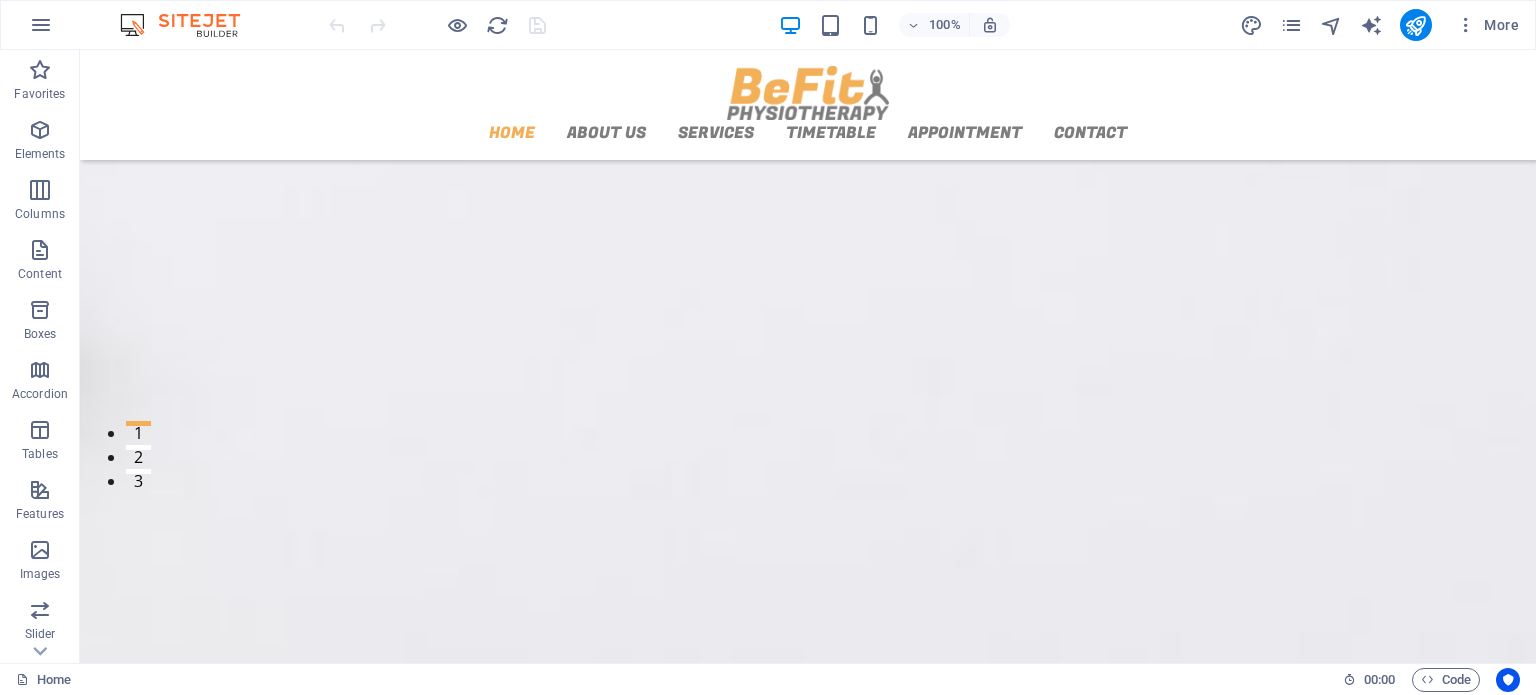 scroll, scrollTop: 0, scrollLeft: 0, axis: both 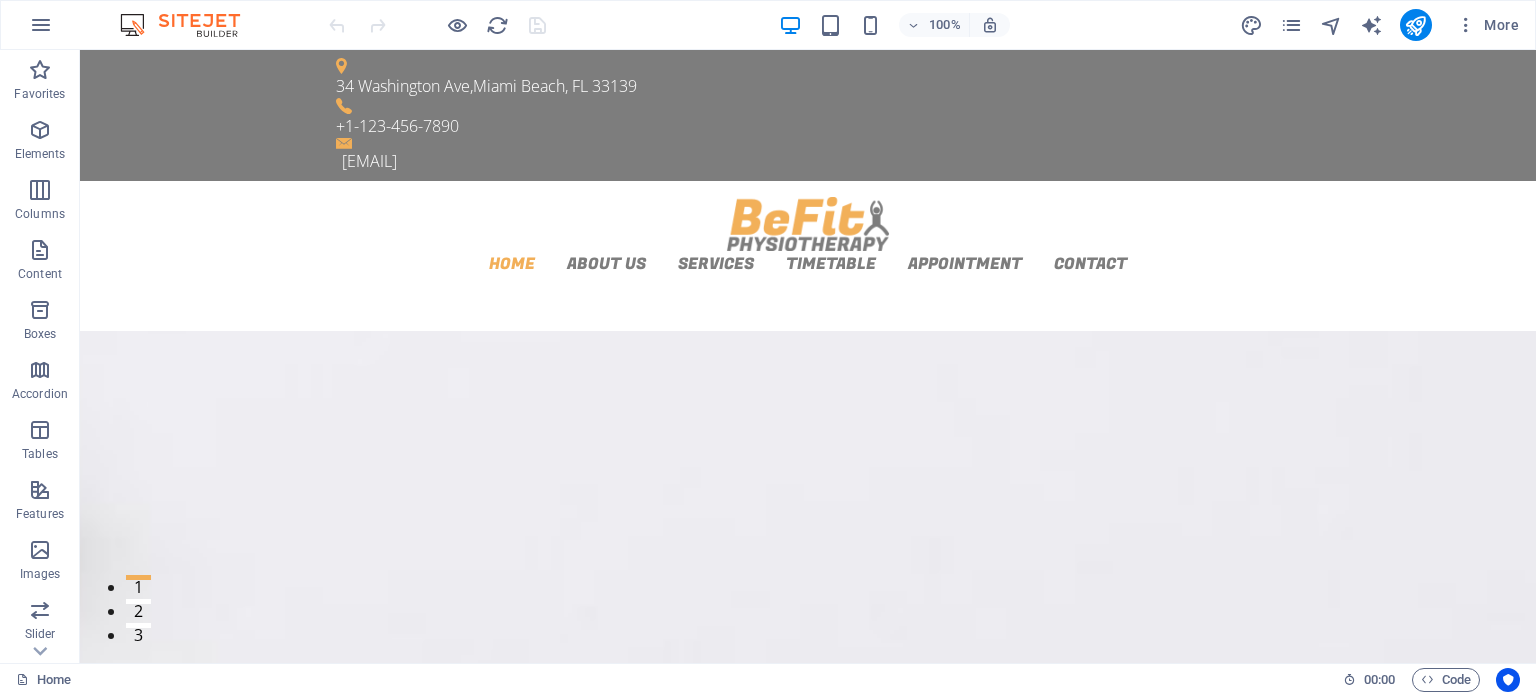 drag, startPoint x: 1535, startPoint y: 570, endPoint x: 1615, endPoint y: 93, distance: 483.66208 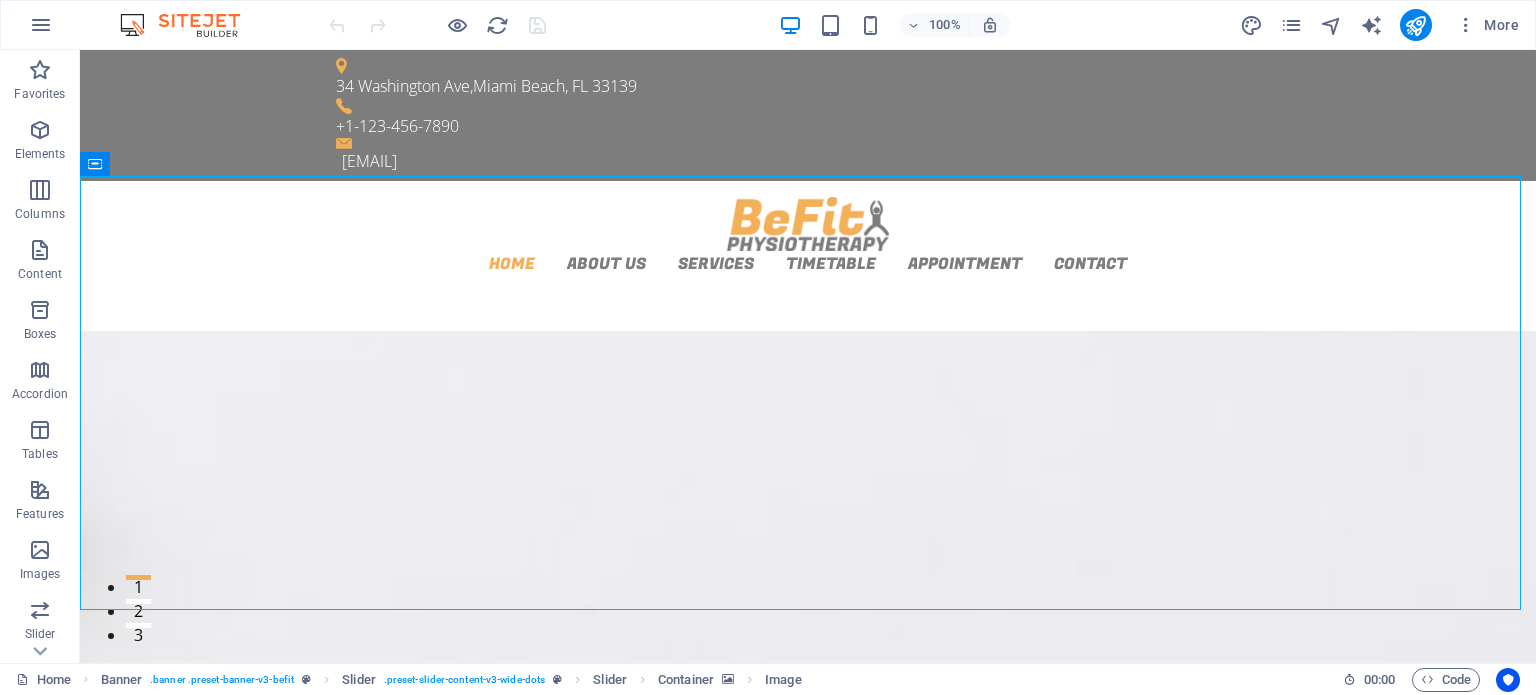 click on "100% More" at bounding box center [926, 25] 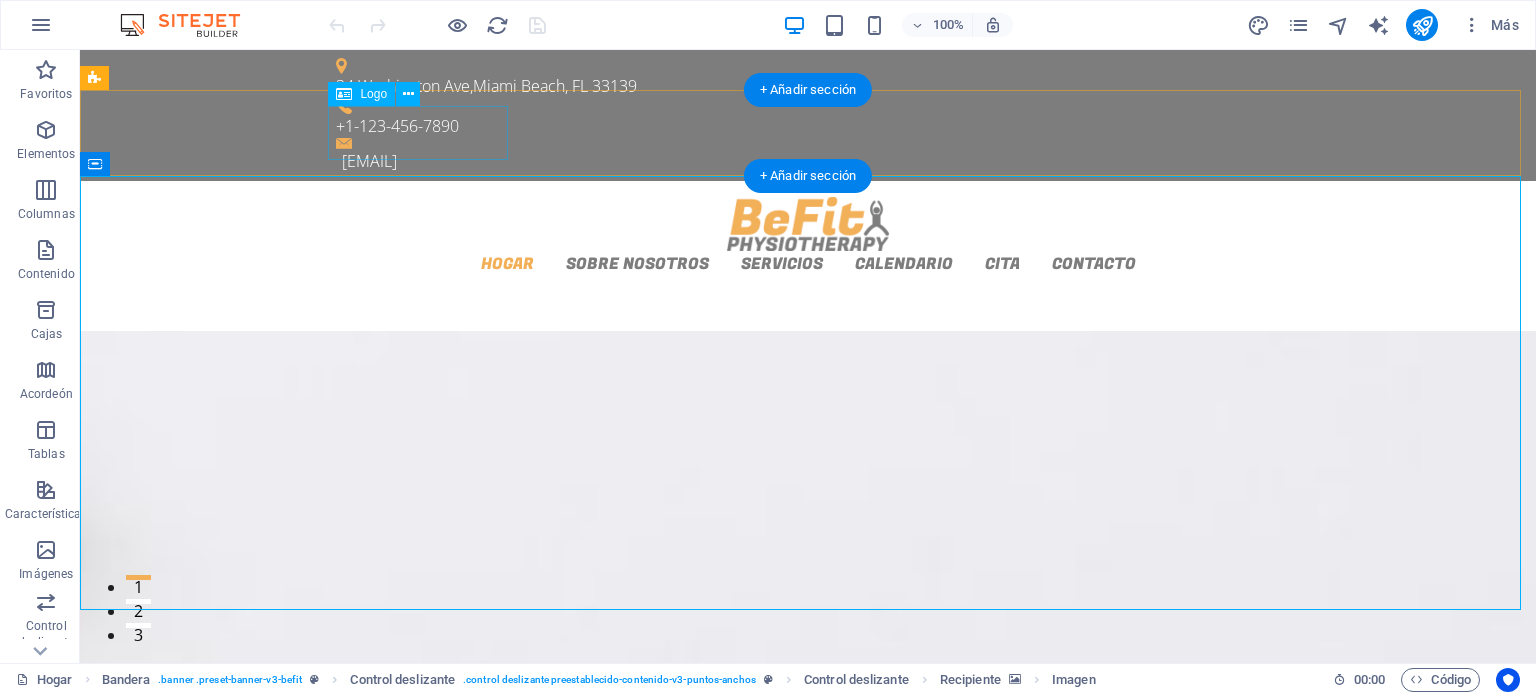 click at bounding box center [808, 224] 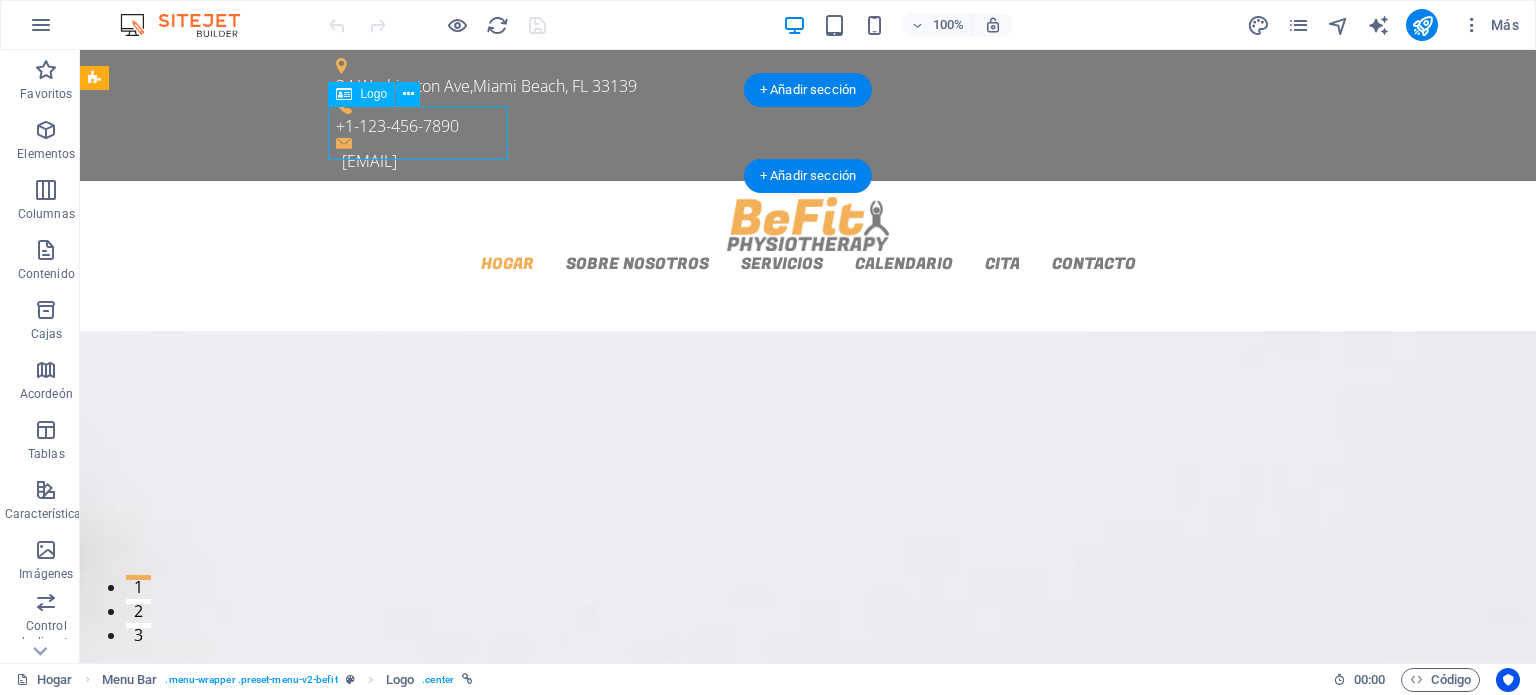 click at bounding box center [808, 224] 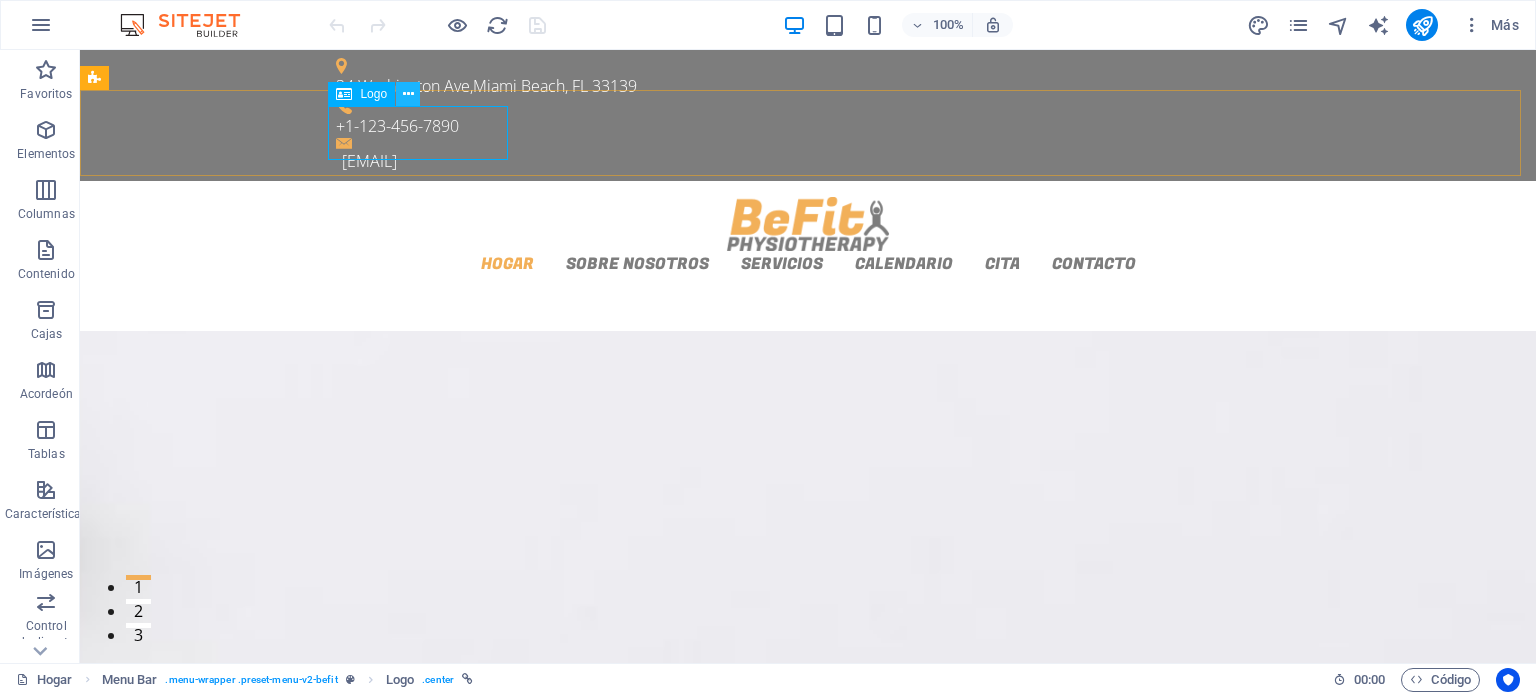 click at bounding box center (408, 94) 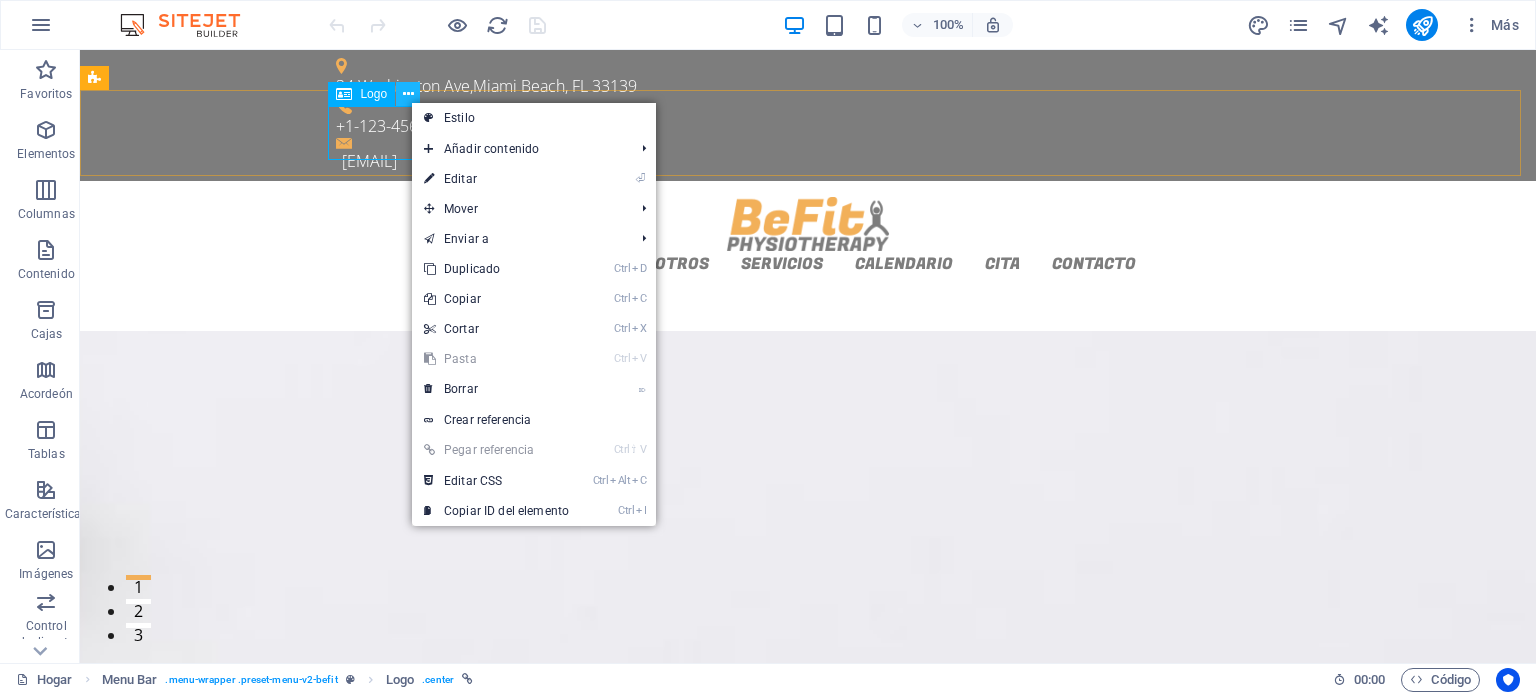 click at bounding box center [408, 94] 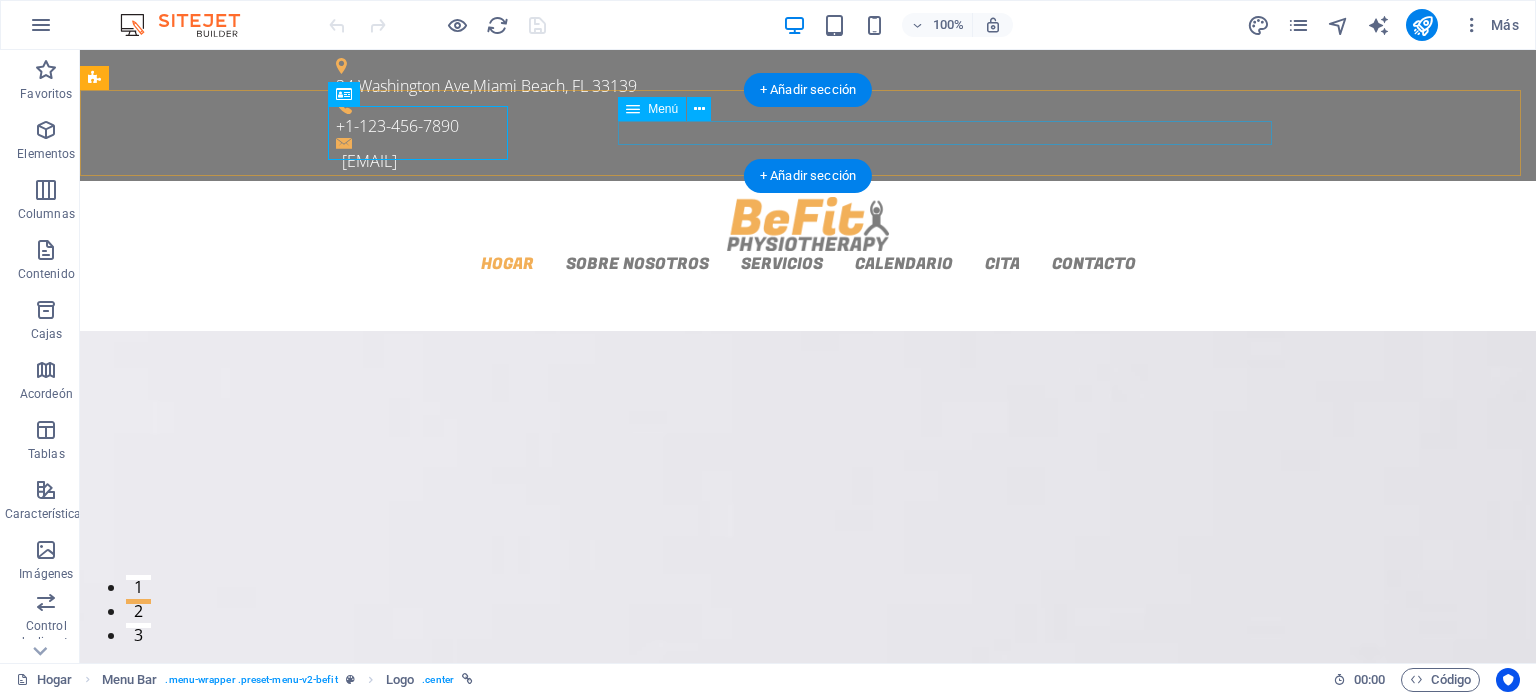 click on "Hogar Sobre nosotros Servicios Calendario Cita Contacto" at bounding box center (808, 263) 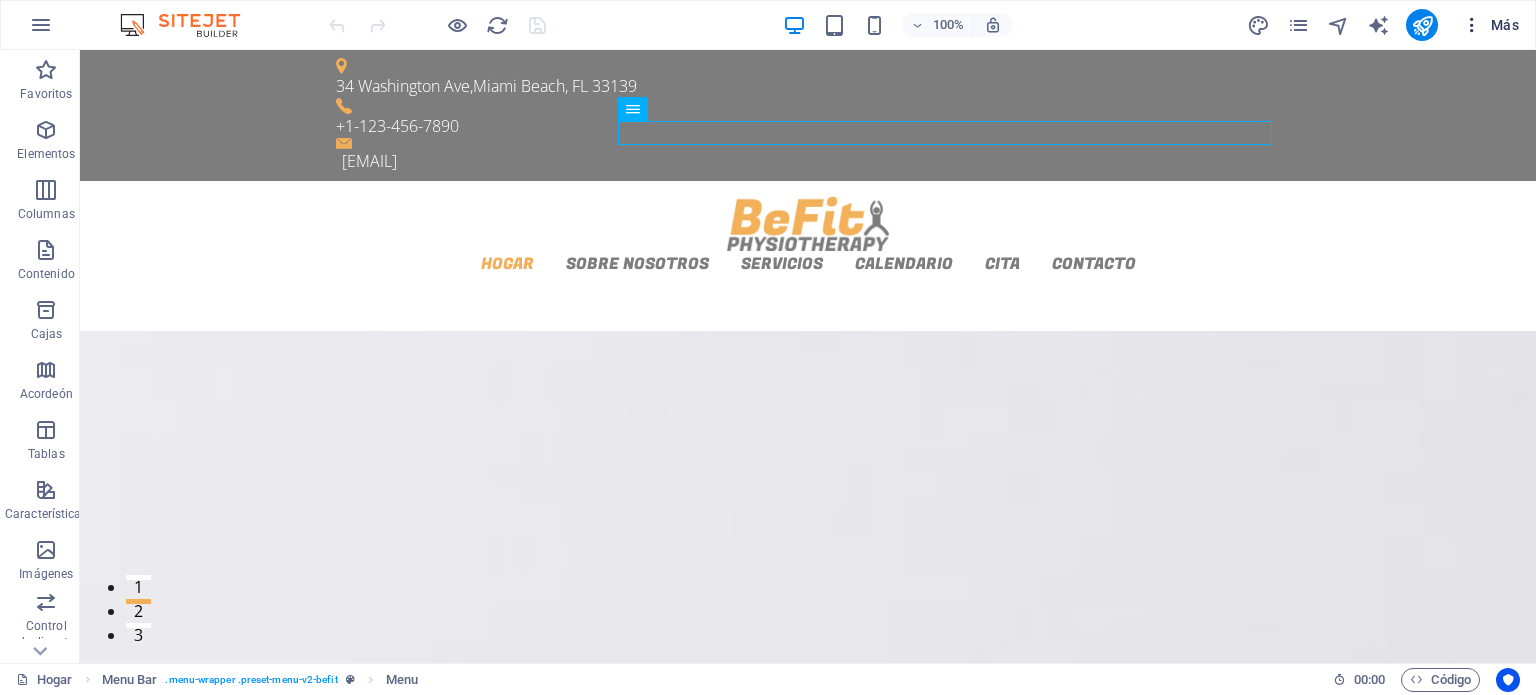 click on "Más" at bounding box center [1490, 25] 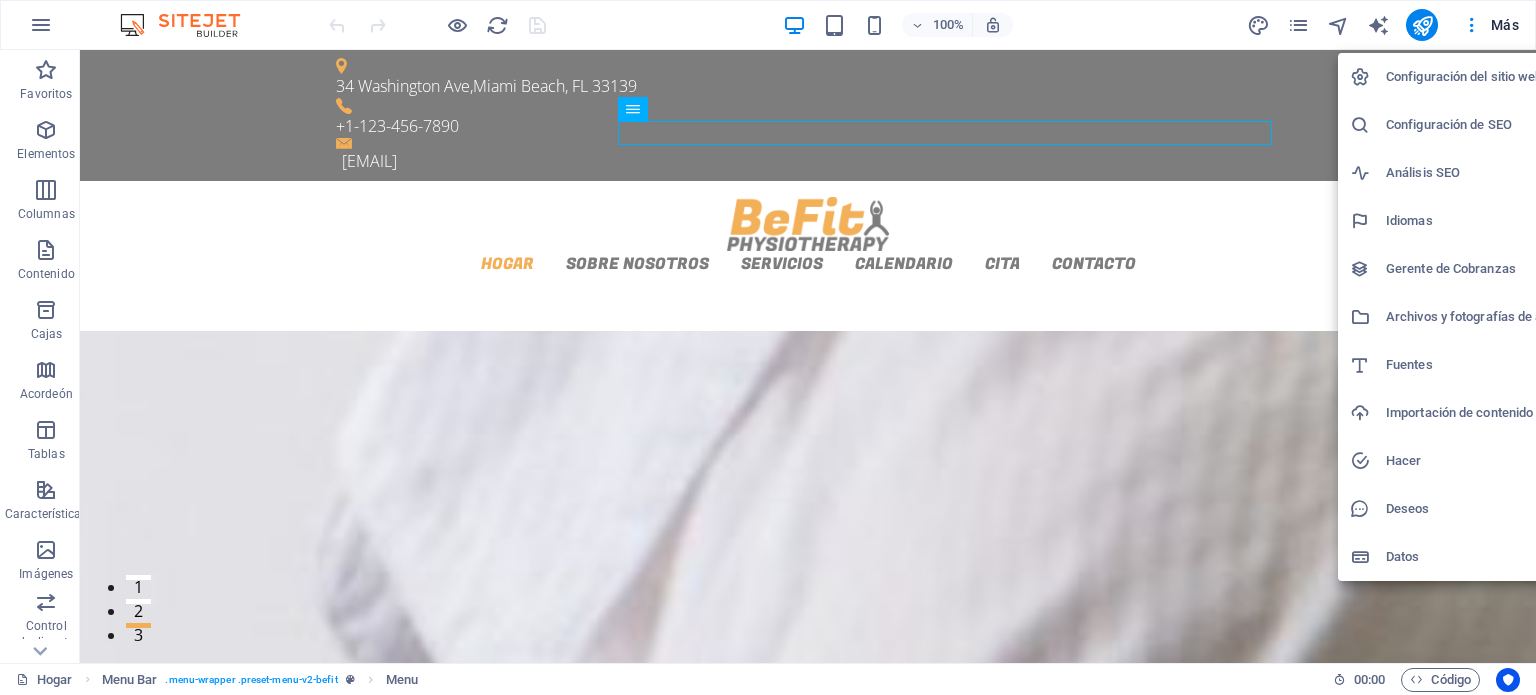 click at bounding box center [768, 347] 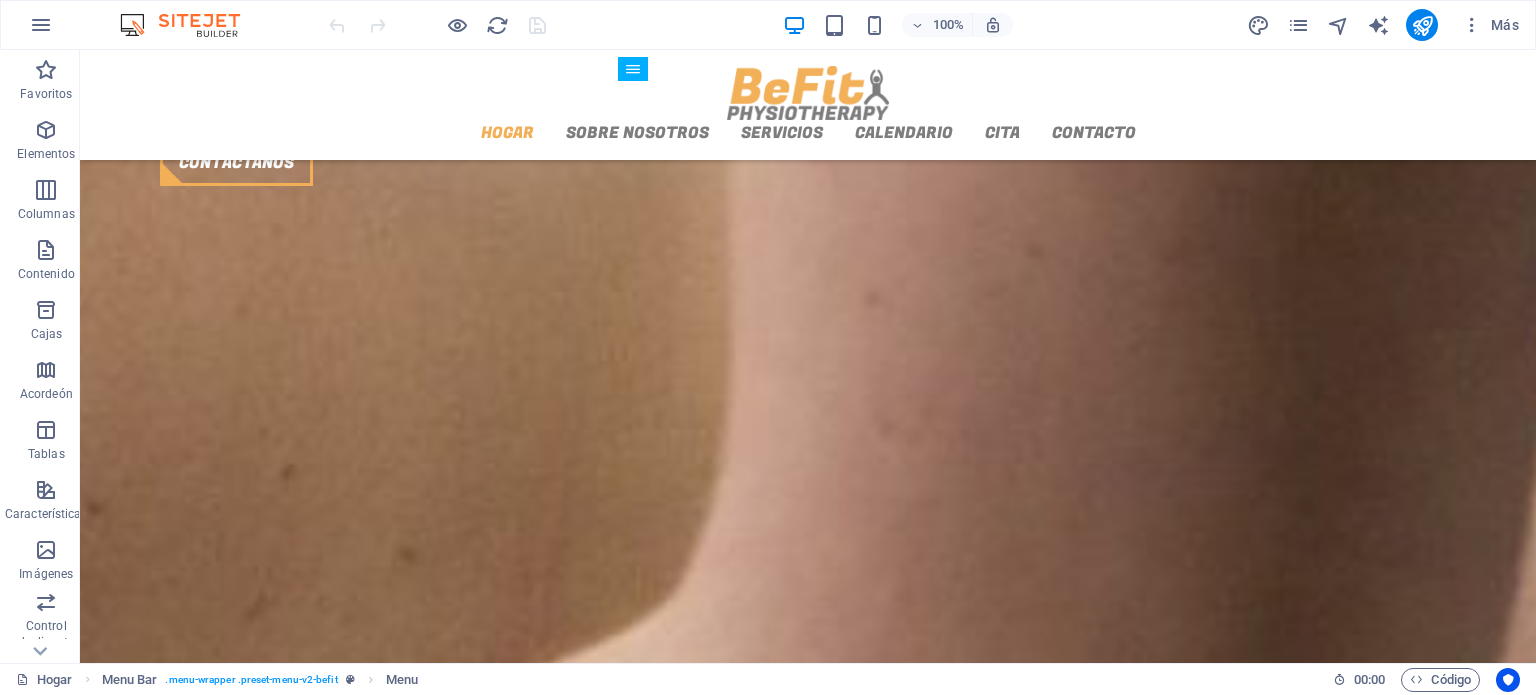 scroll, scrollTop: 2351, scrollLeft: 0, axis: vertical 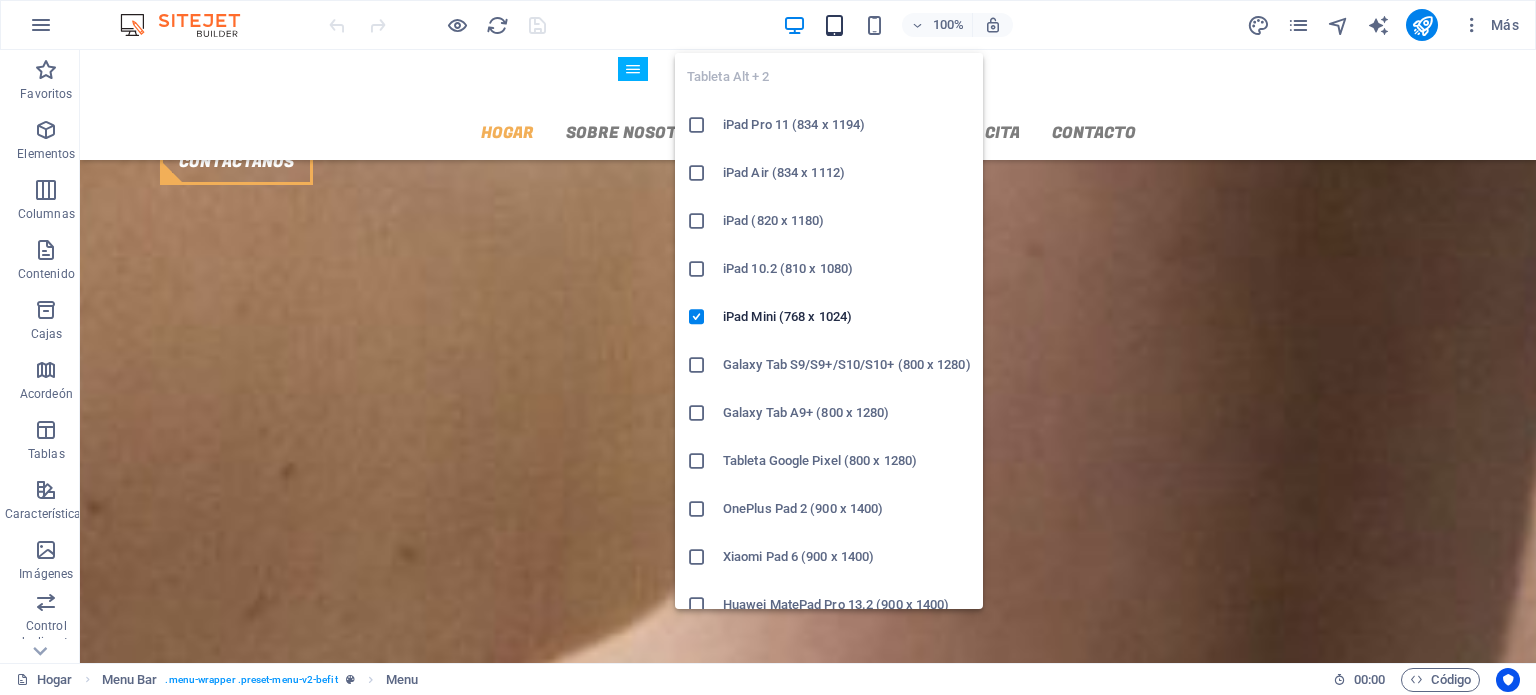 click at bounding box center [834, 25] 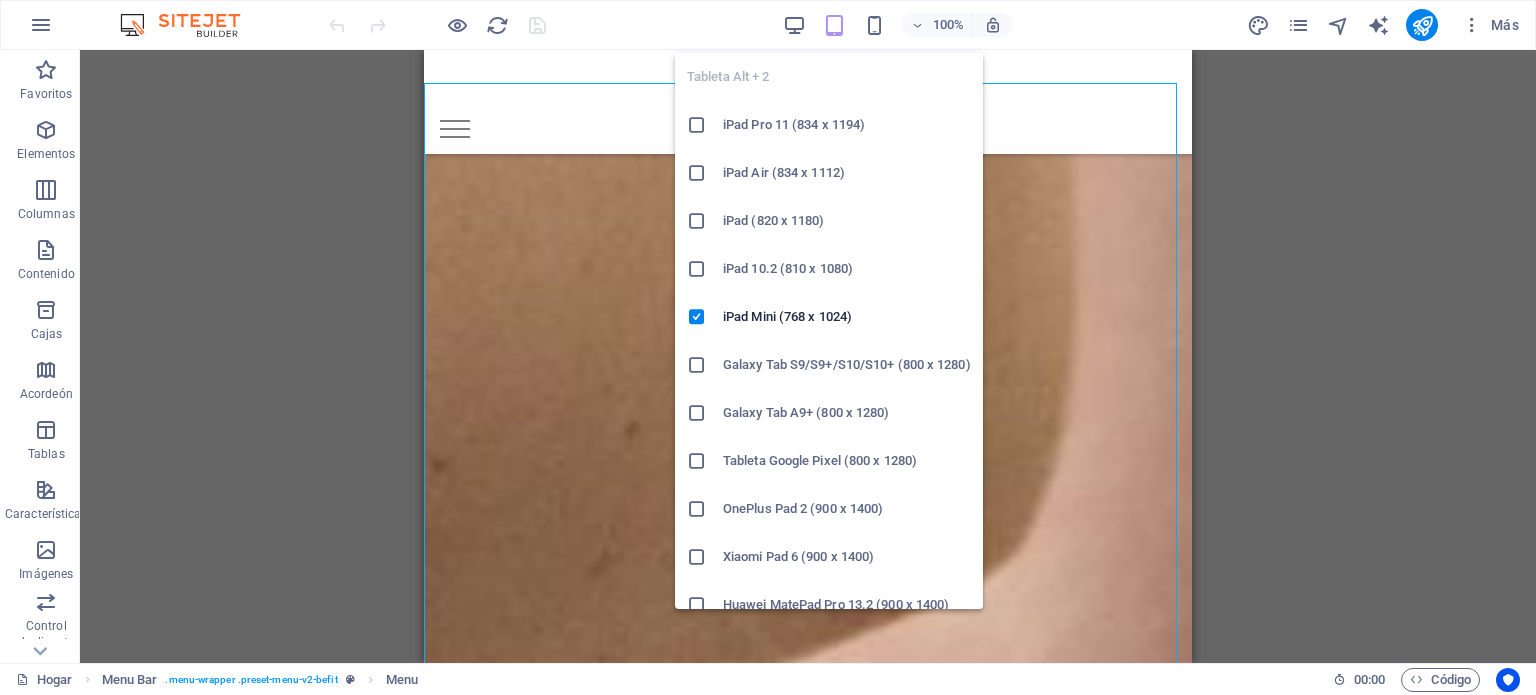scroll, scrollTop: 2686, scrollLeft: 0, axis: vertical 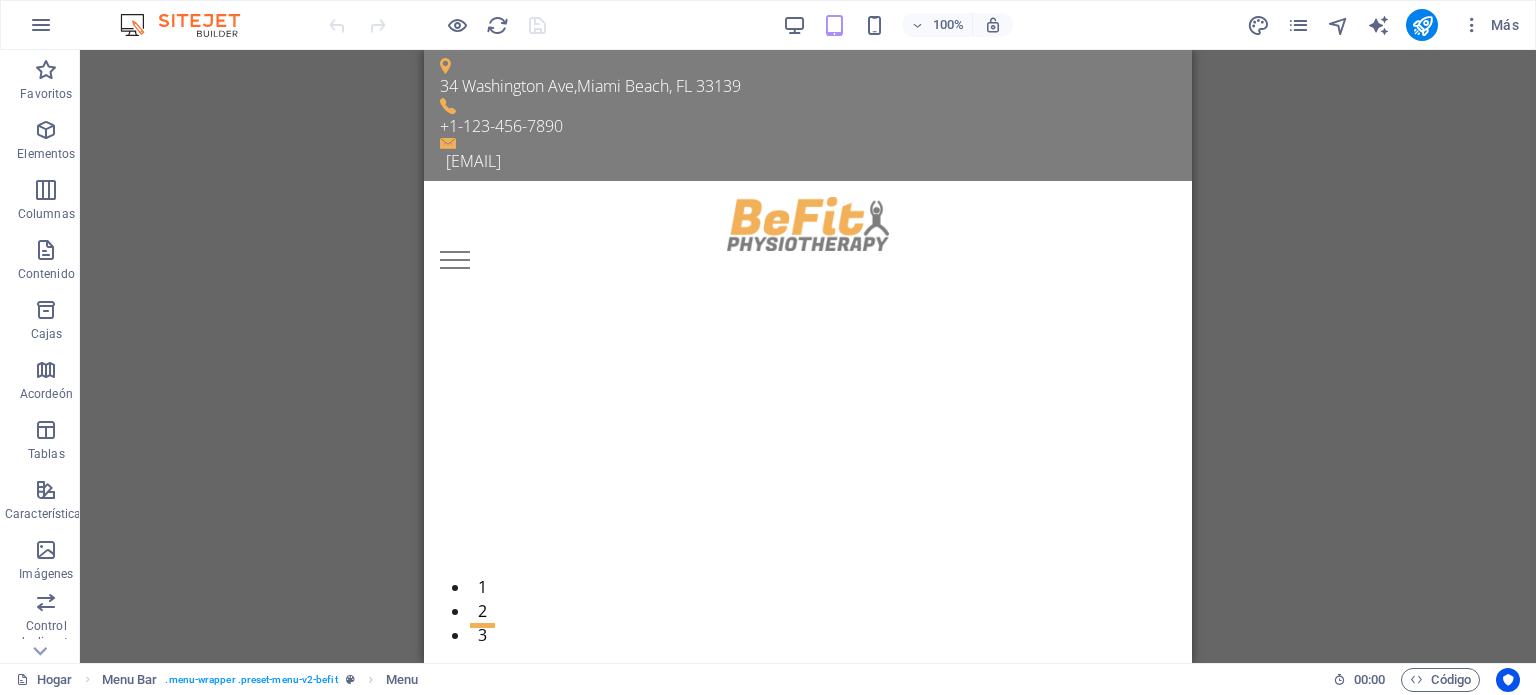 drag, startPoint x: 1184, startPoint y: 505, endPoint x: 1348, endPoint y: 81, distance: 454.6119 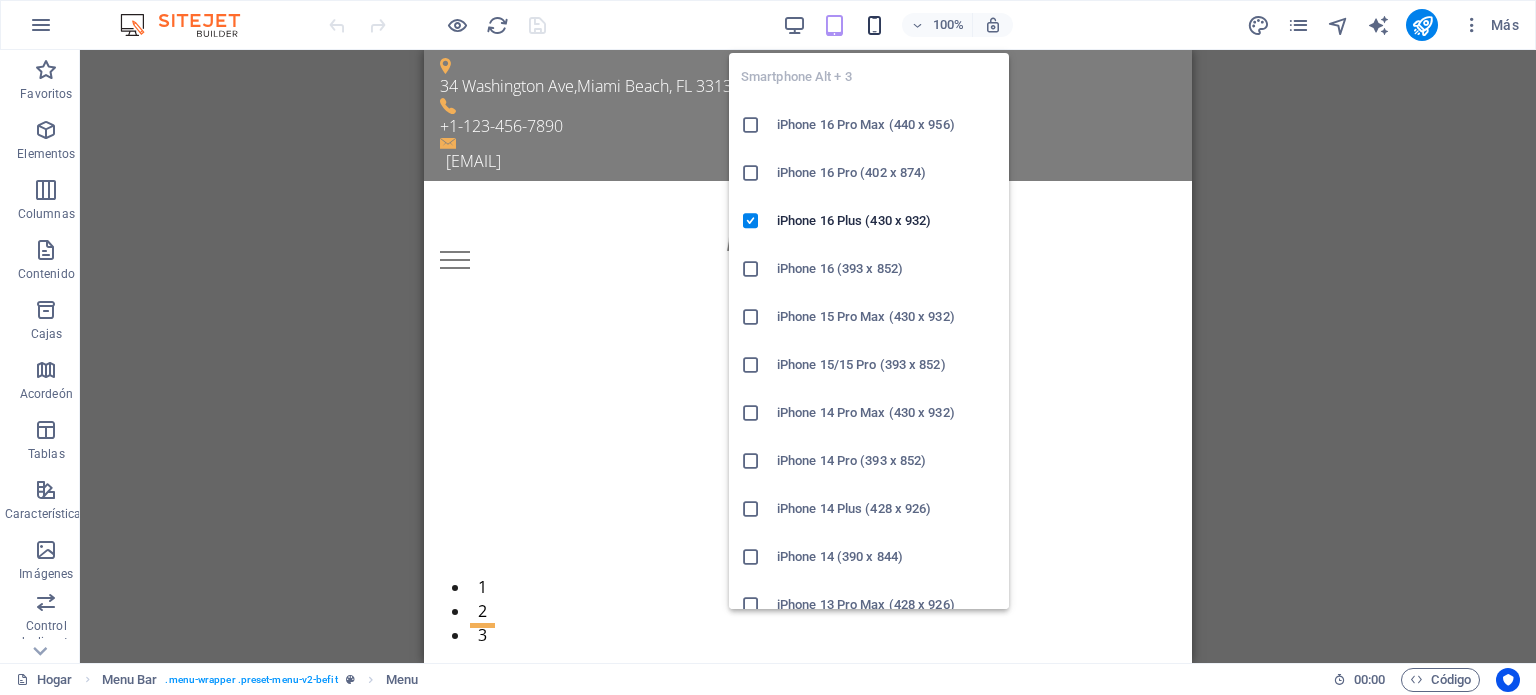 click at bounding box center [874, 25] 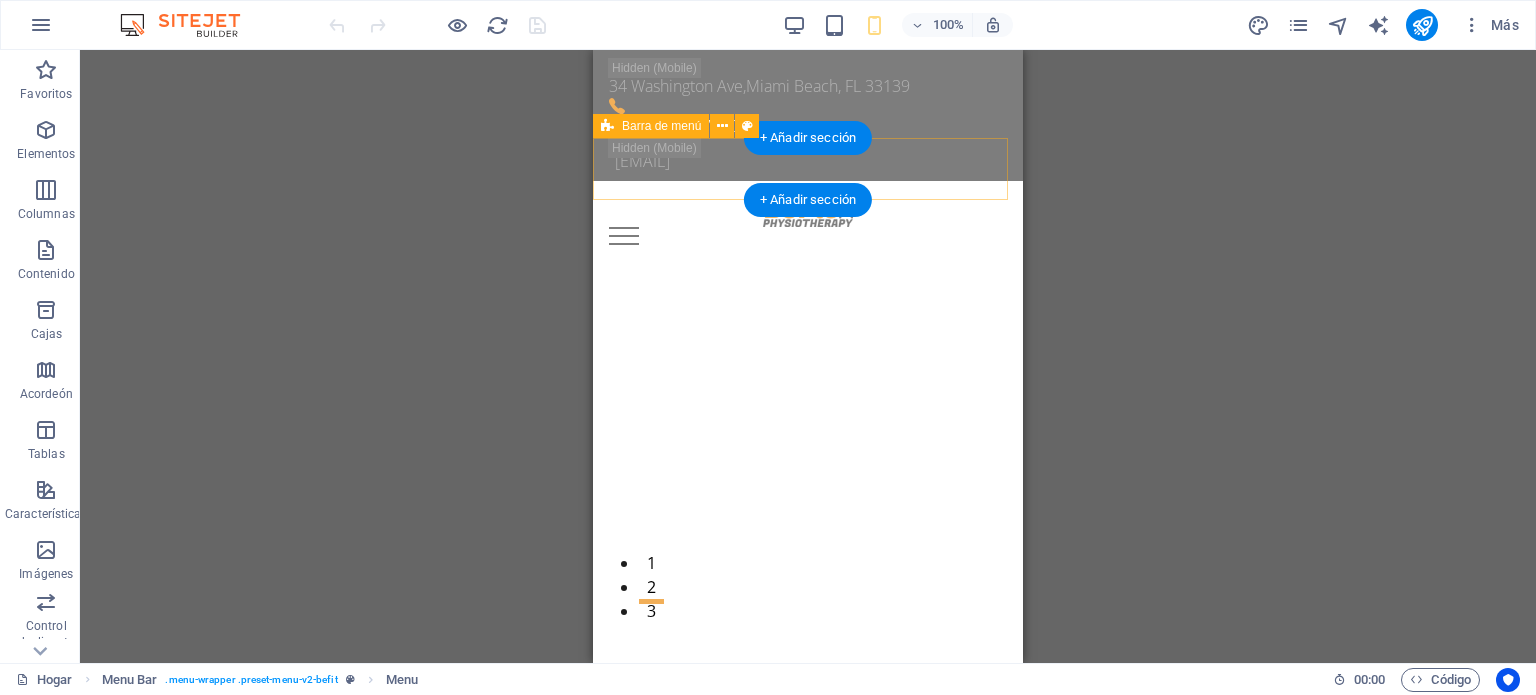 click on "Hogar Sobre nosotros Servicios Calendario Cita Contacto" at bounding box center [808, 221] 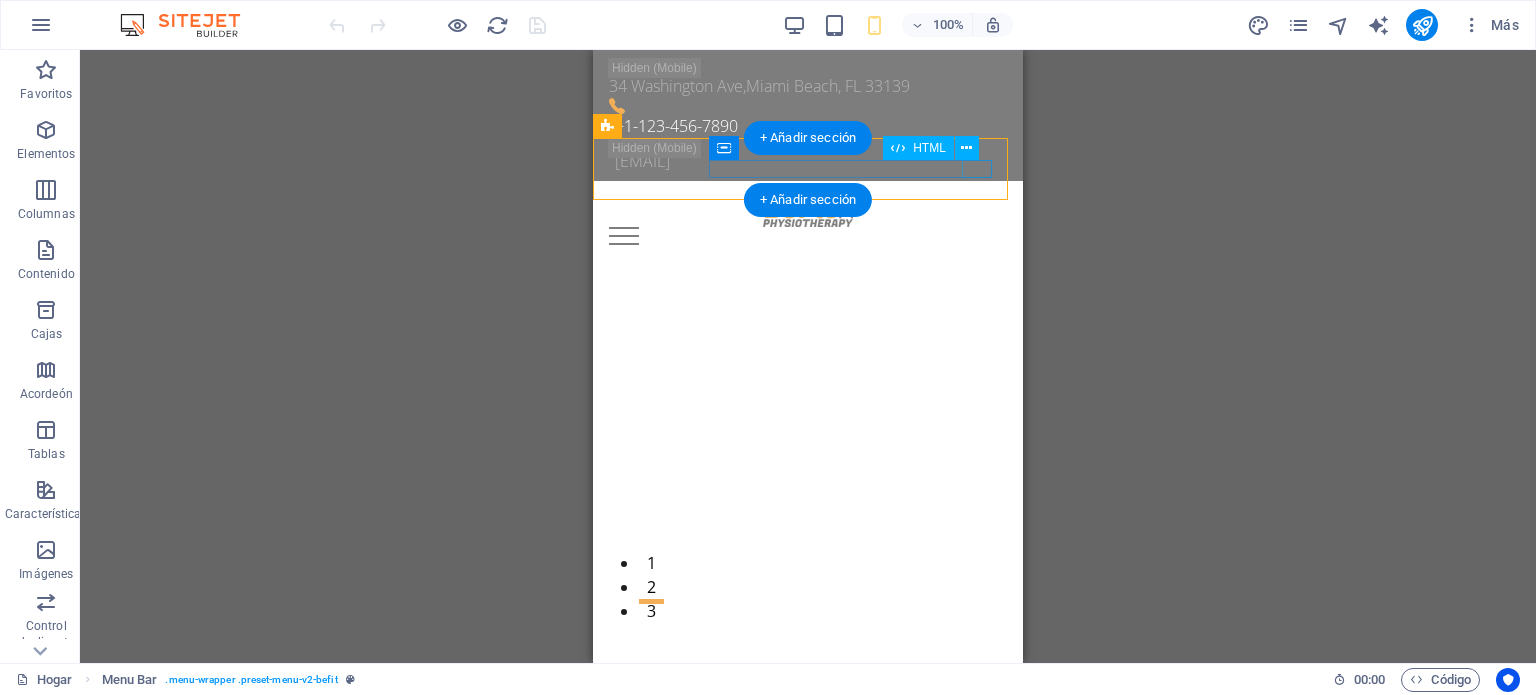 click at bounding box center [808, 236] 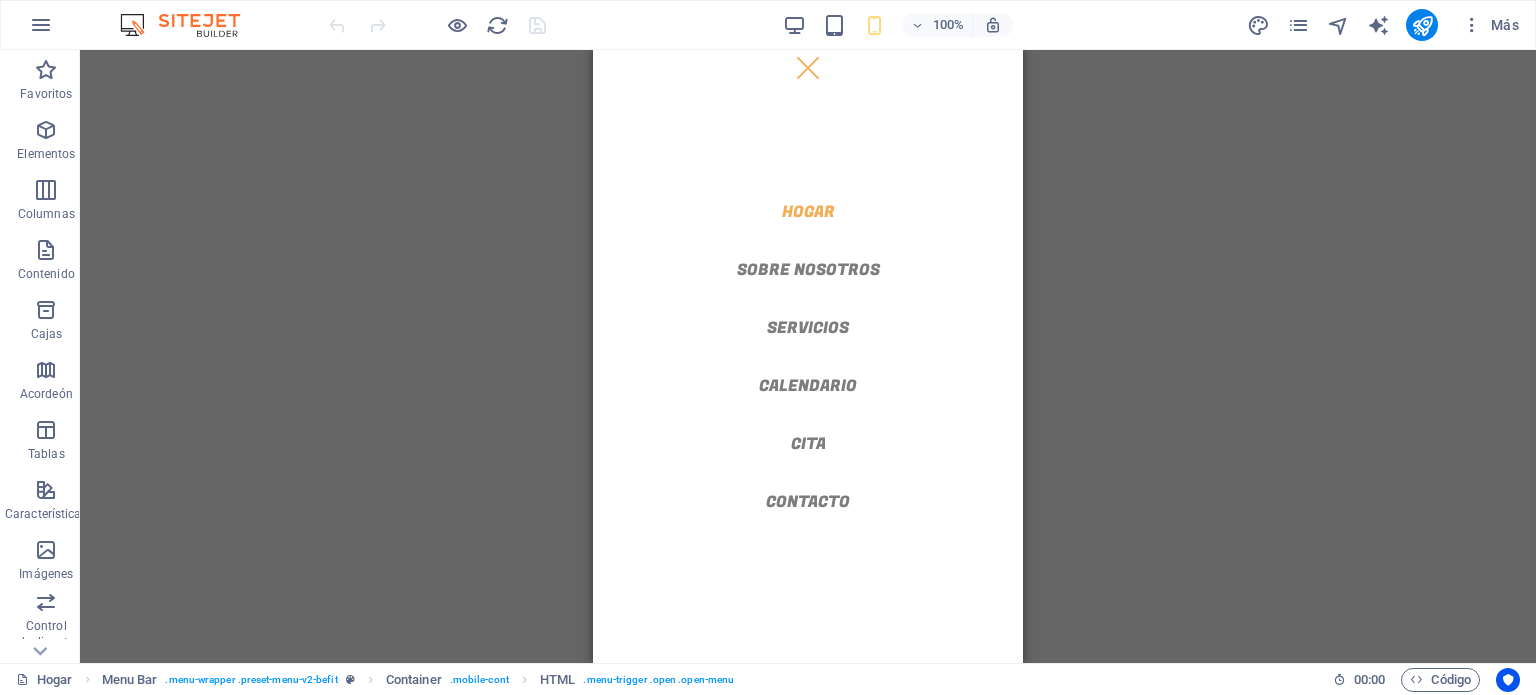 scroll, scrollTop: 79, scrollLeft: 0, axis: vertical 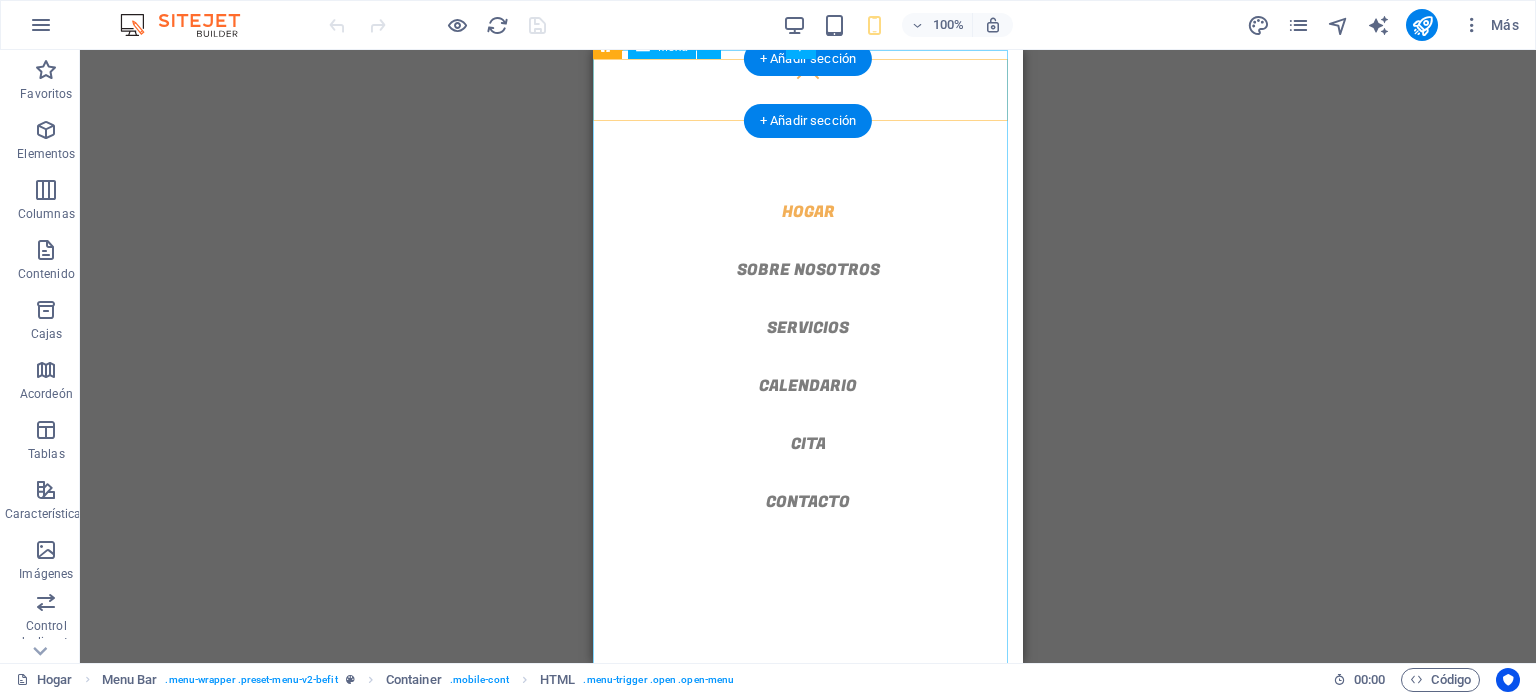 click on "Hogar Sobre nosotros Servicios Calendario Cita Contacto" at bounding box center [808, 356] 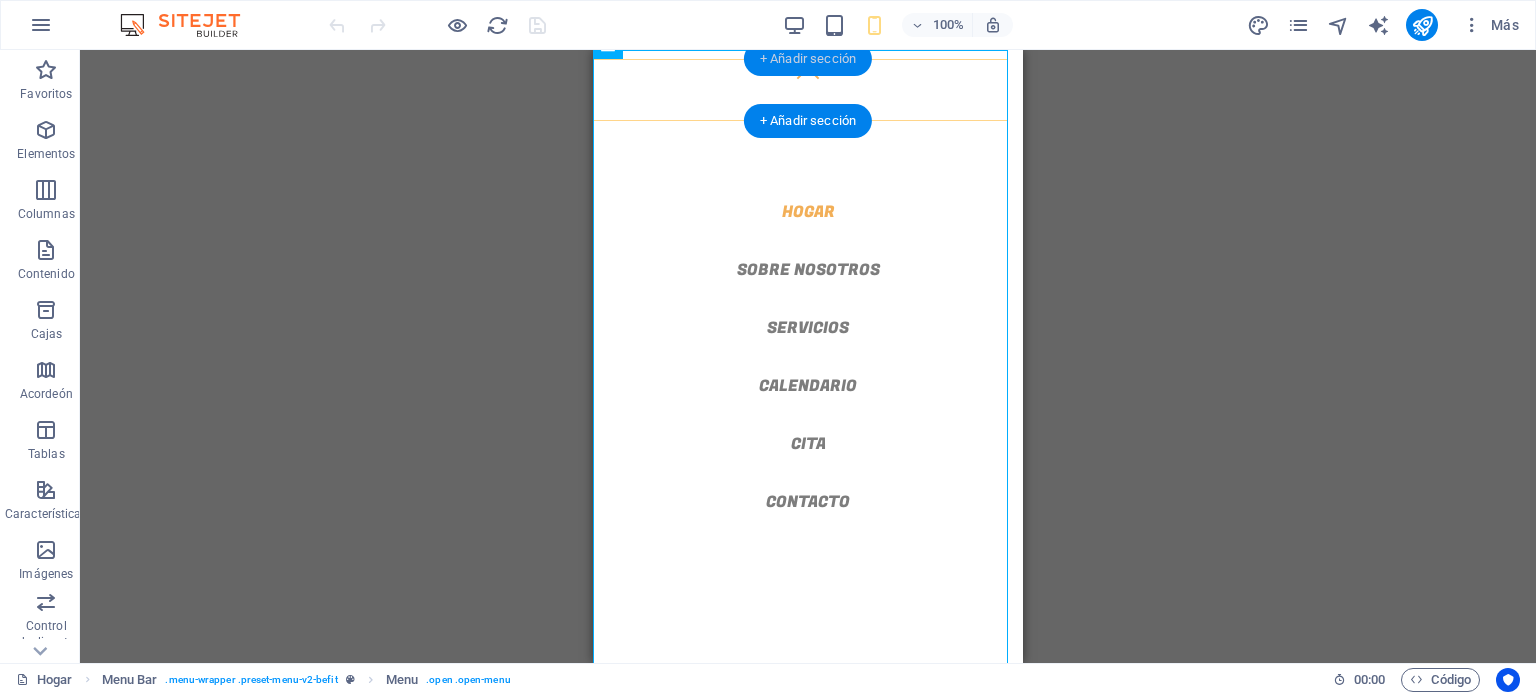 click on "+ Añadir sección" at bounding box center (808, 59) 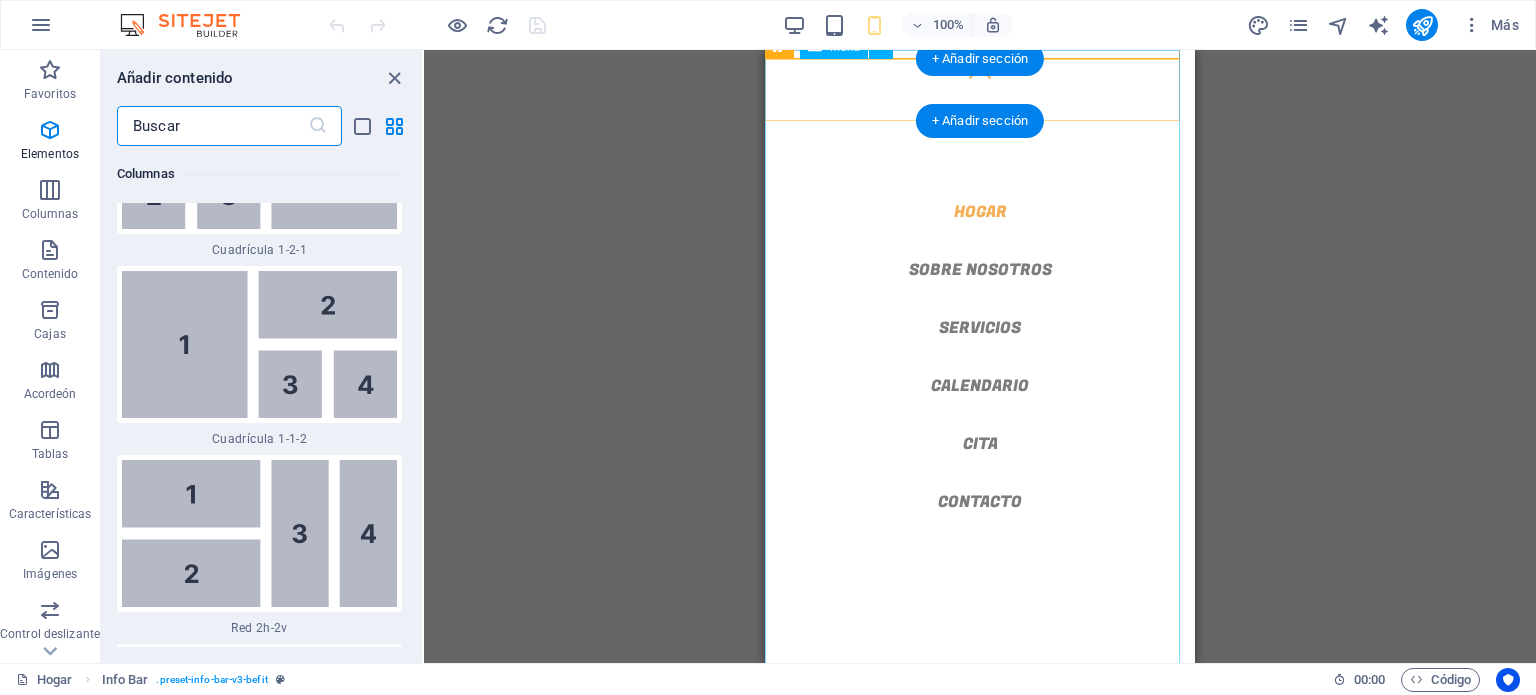scroll, scrollTop: 6123, scrollLeft: 0, axis: vertical 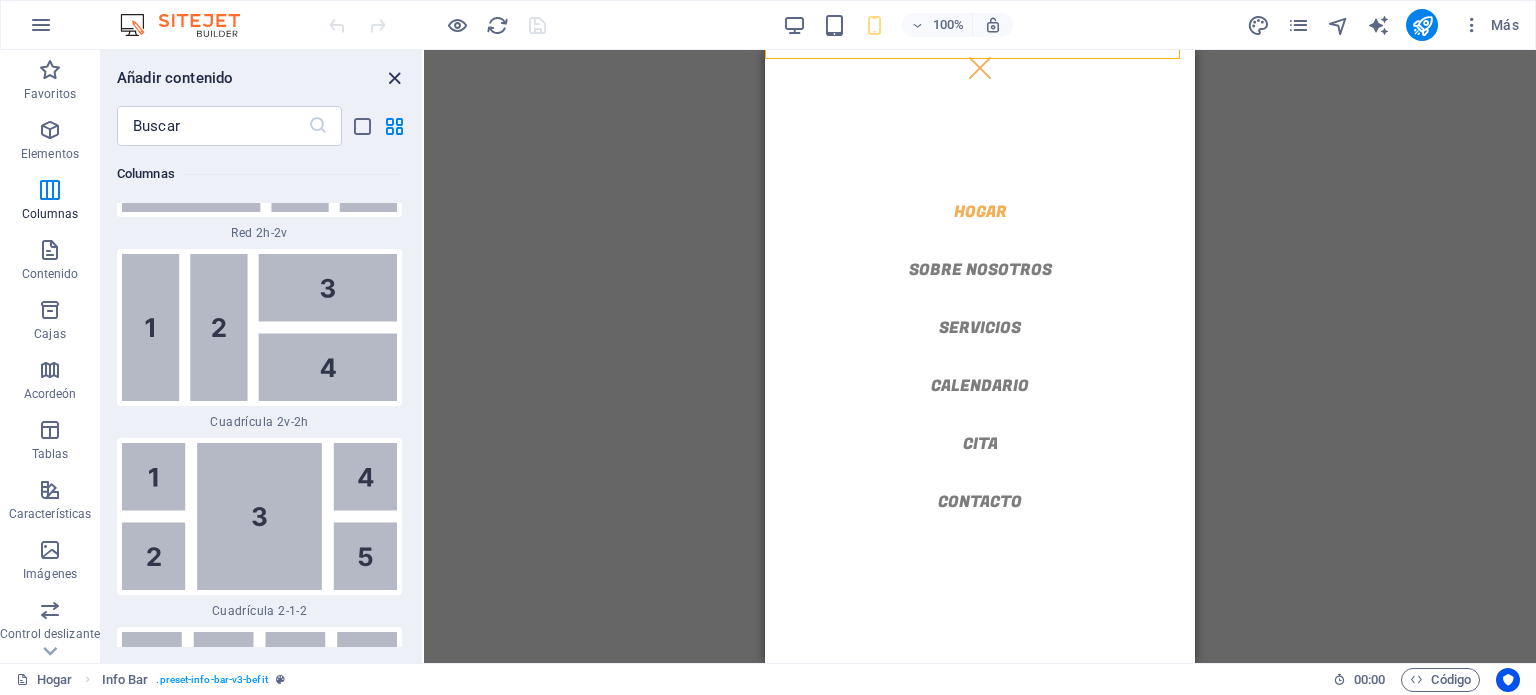 click at bounding box center [394, 78] 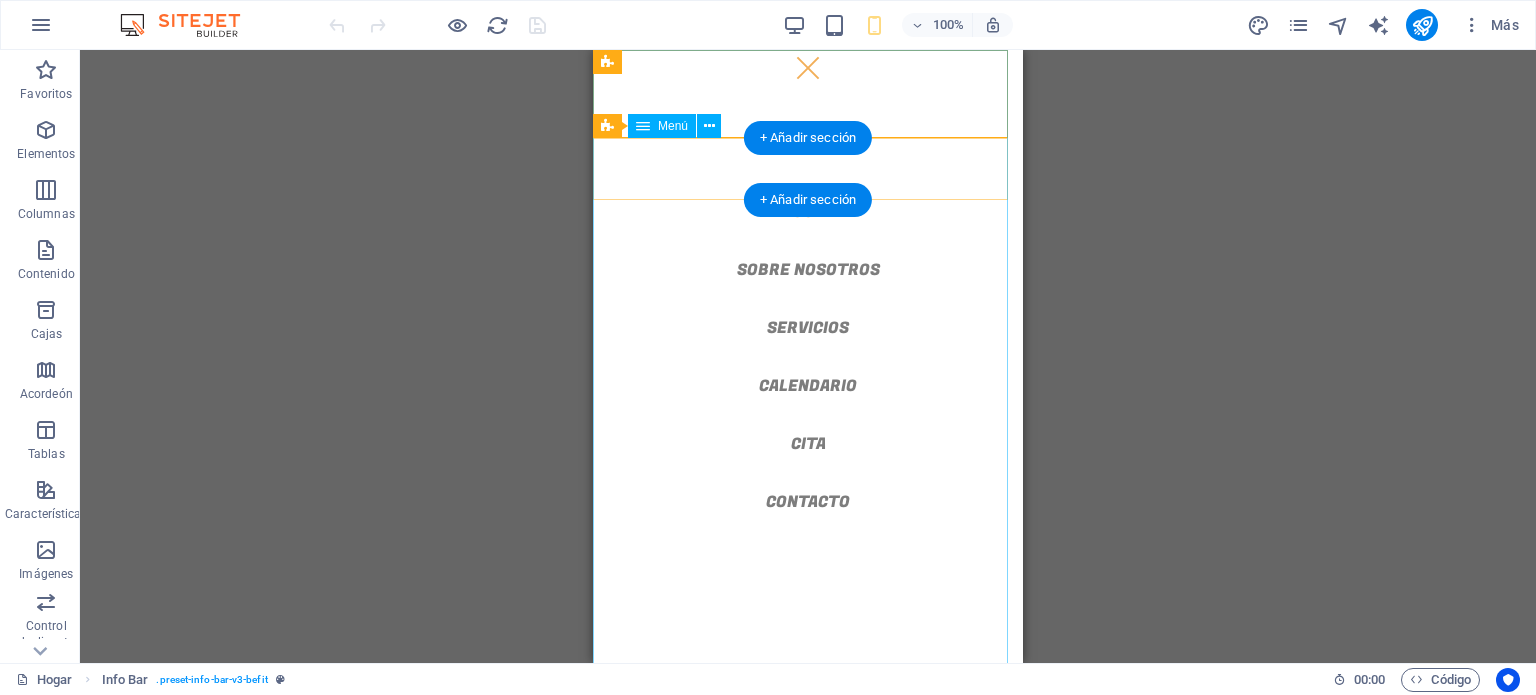 click on "Hogar Sobre nosotros Servicios Calendario Cita Contacto" at bounding box center (808, 356) 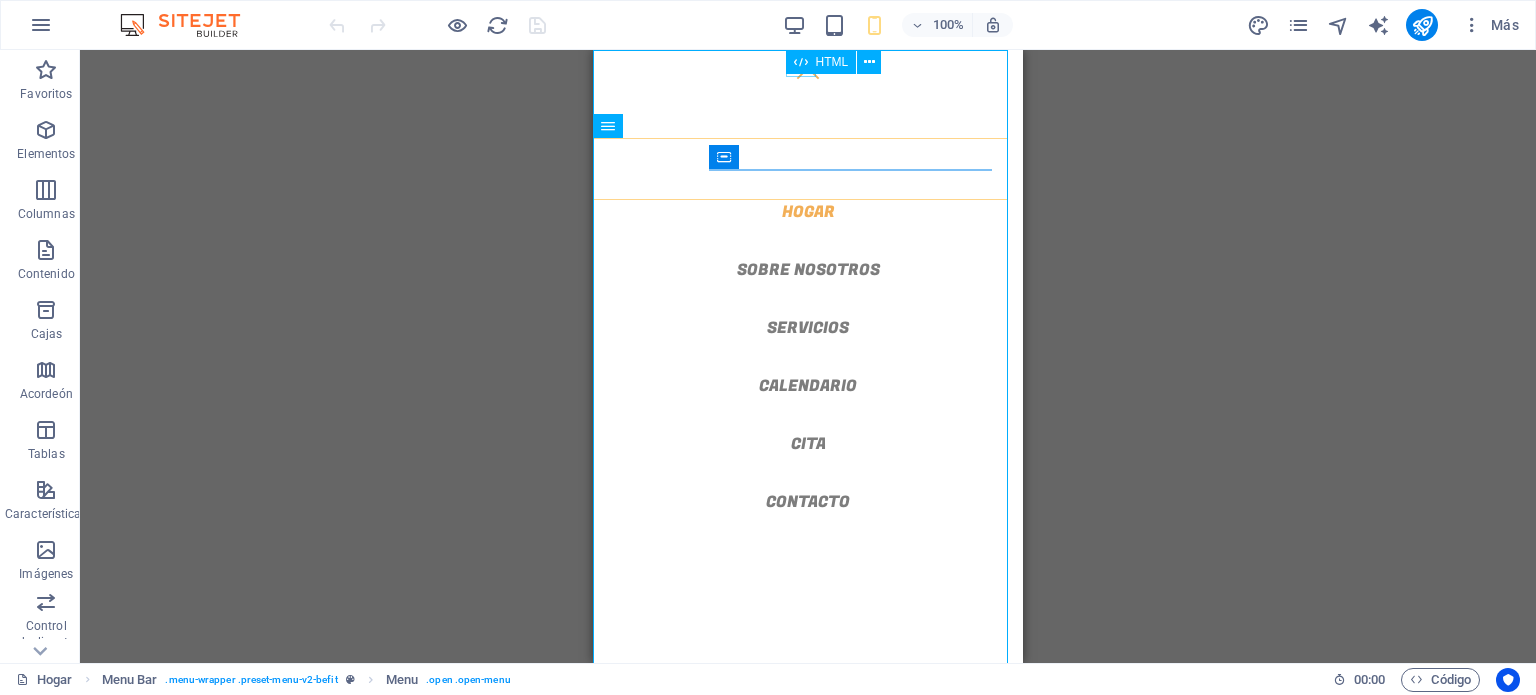 click at bounding box center [801, 62] 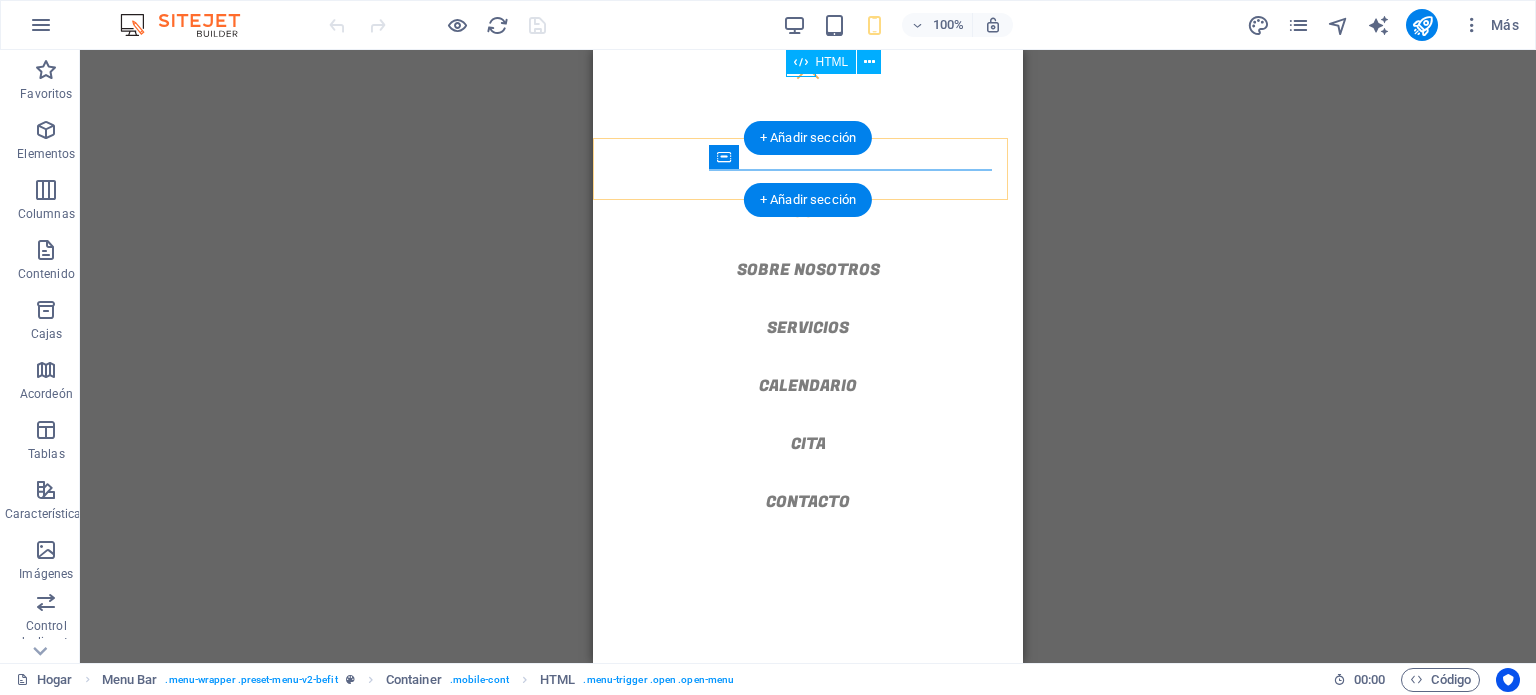 click at bounding box center [808, 68] 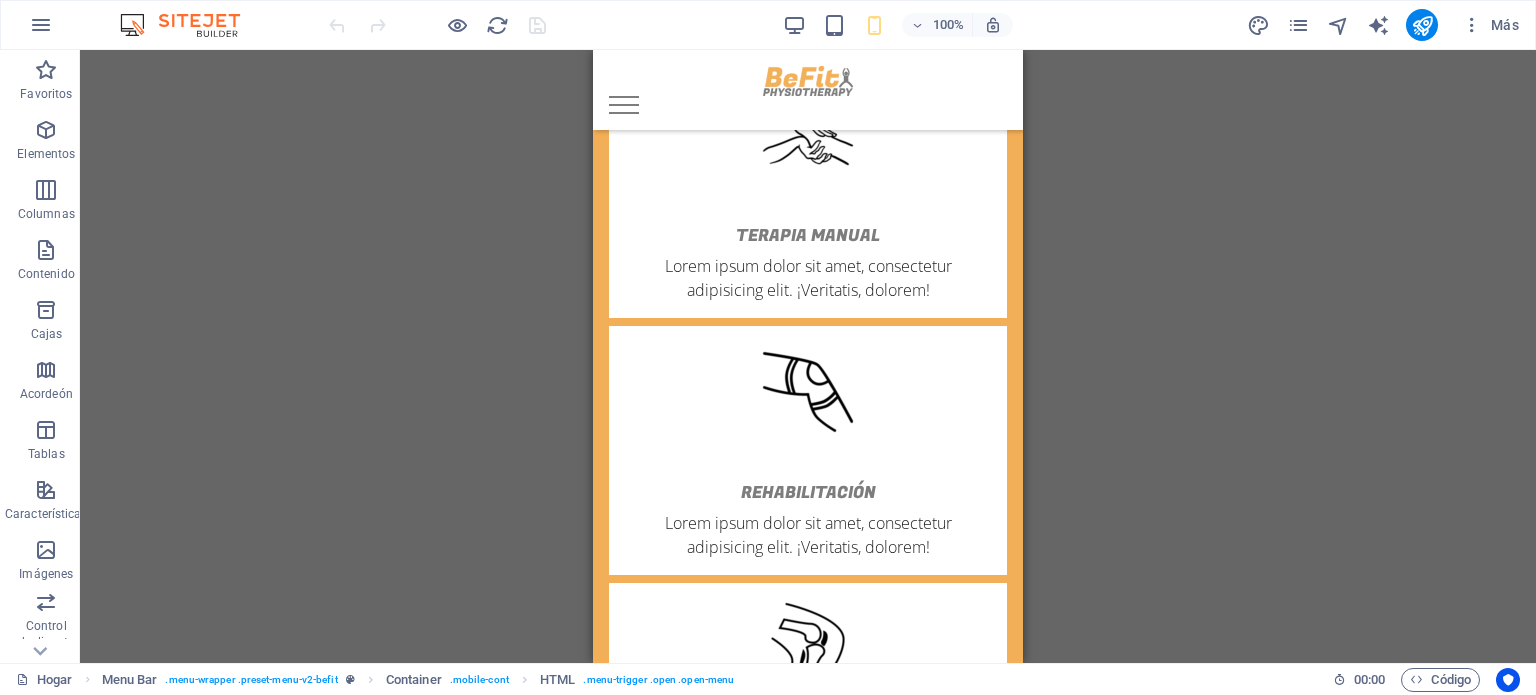 scroll, scrollTop: 2780, scrollLeft: 0, axis: vertical 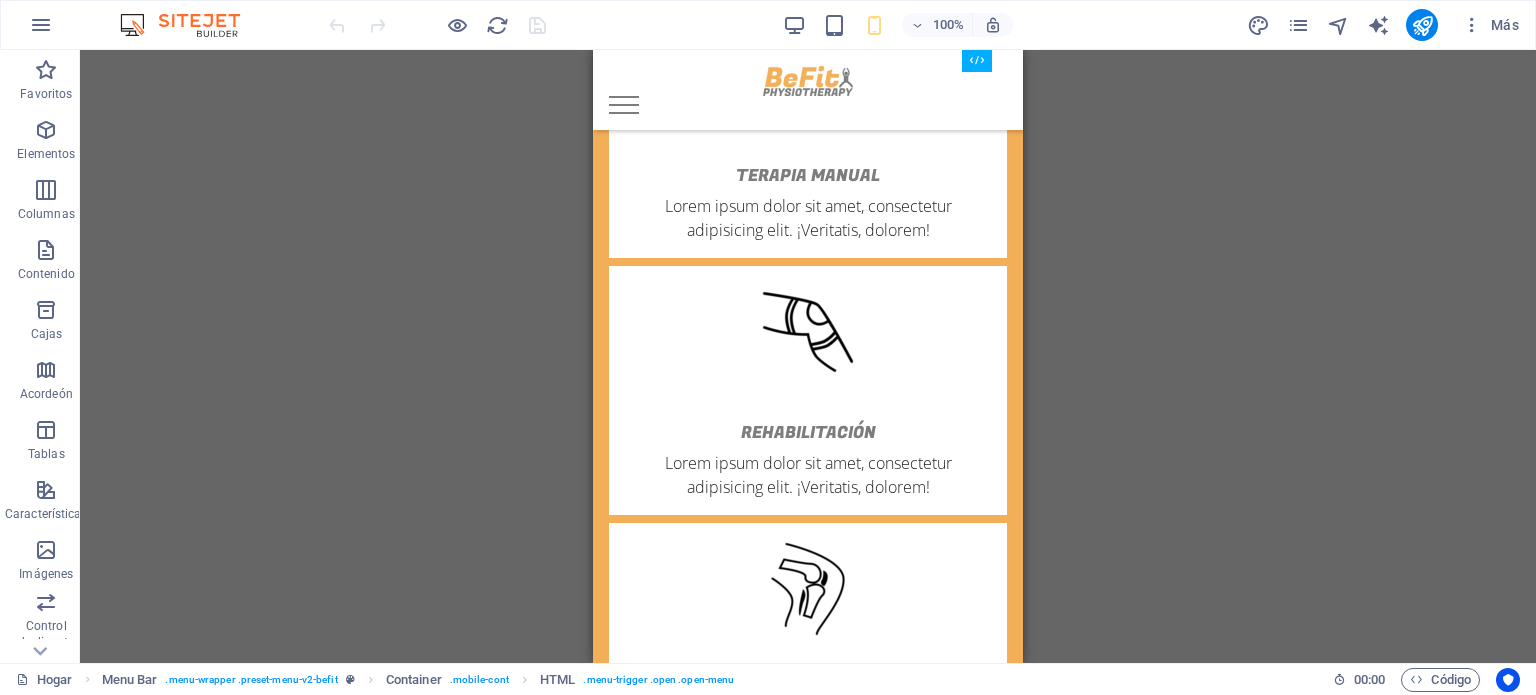drag, startPoint x: 1015, startPoint y: 99, endPoint x: 1640, endPoint y: 486, distance: 735.1149 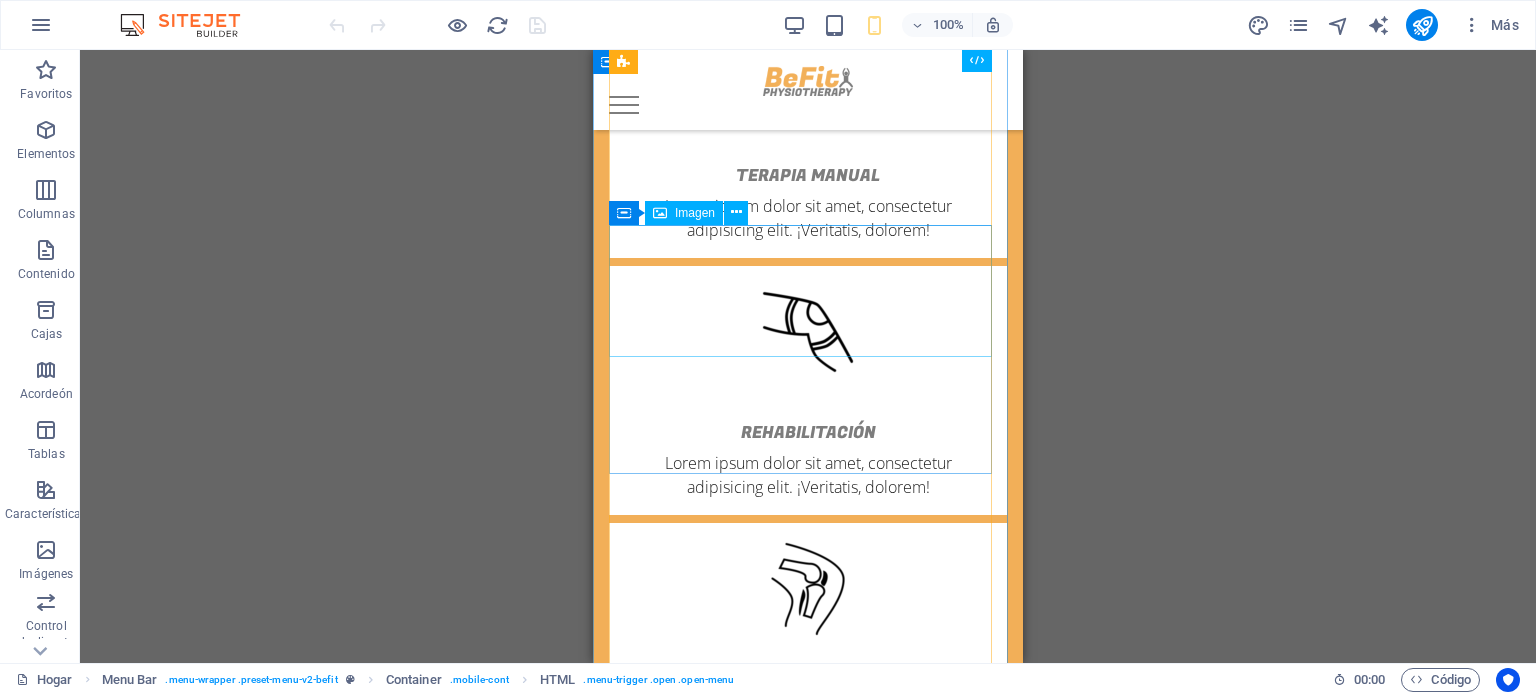 click at bounding box center (808, 846) 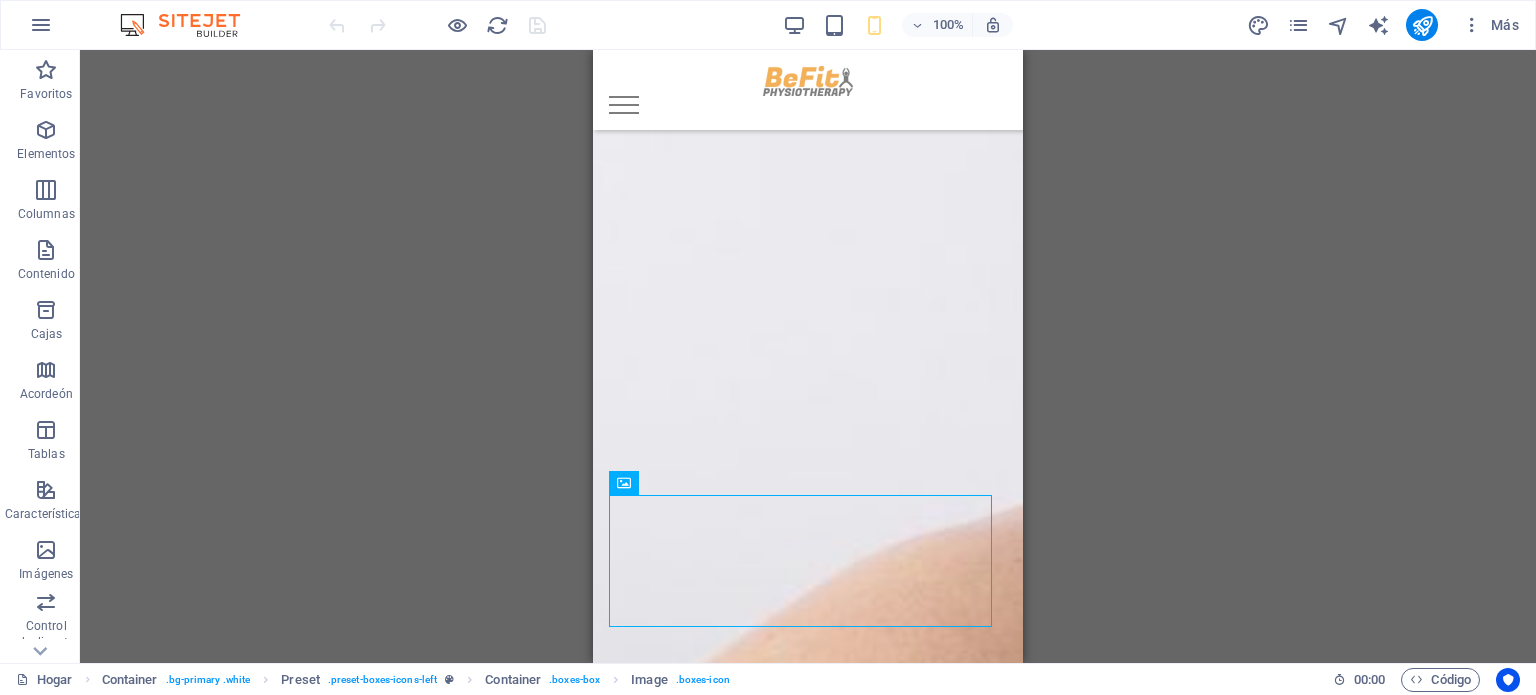 scroll, scrollTop: 2192, scrollLeft: 0, axis: vertical 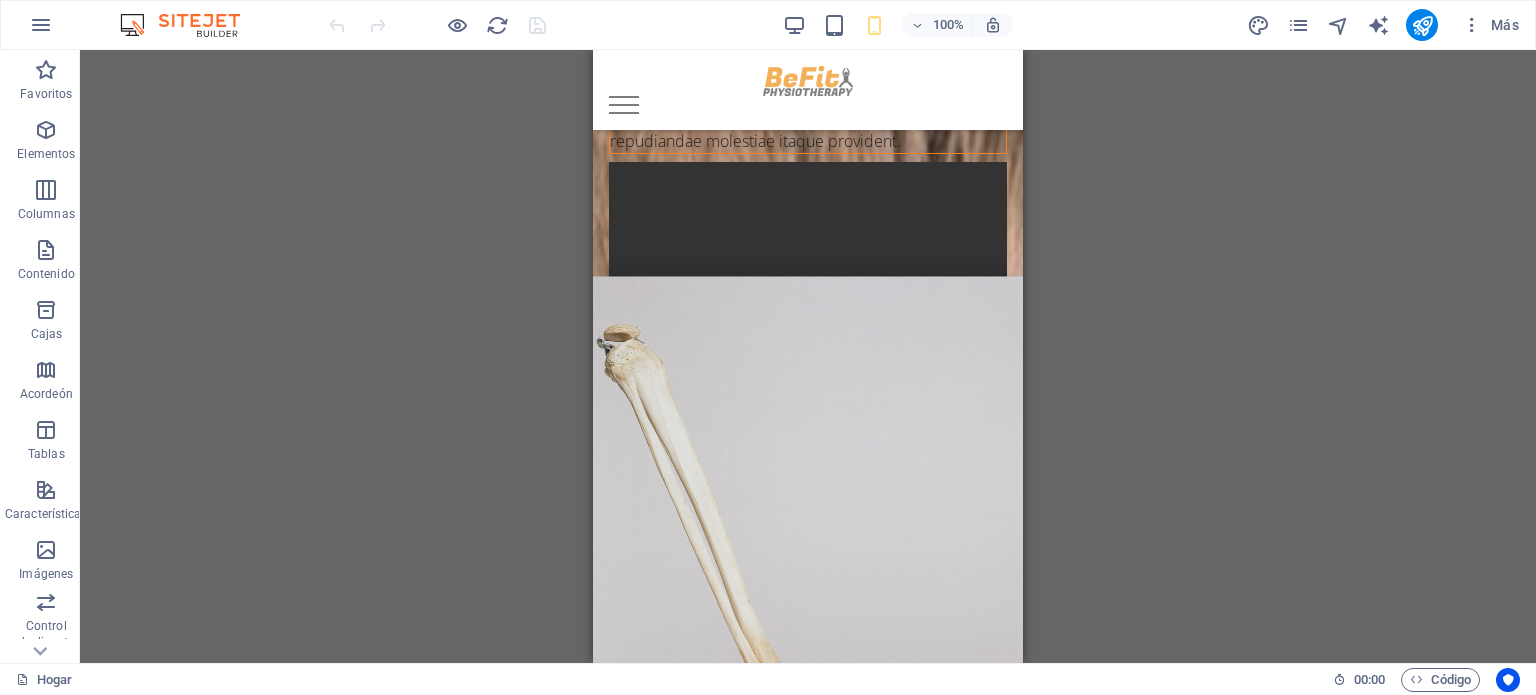 drag, startPoint x: 1020, startPoint y: 433, endPoint x: 1617, endPoint y: 181, distance: 648.00696 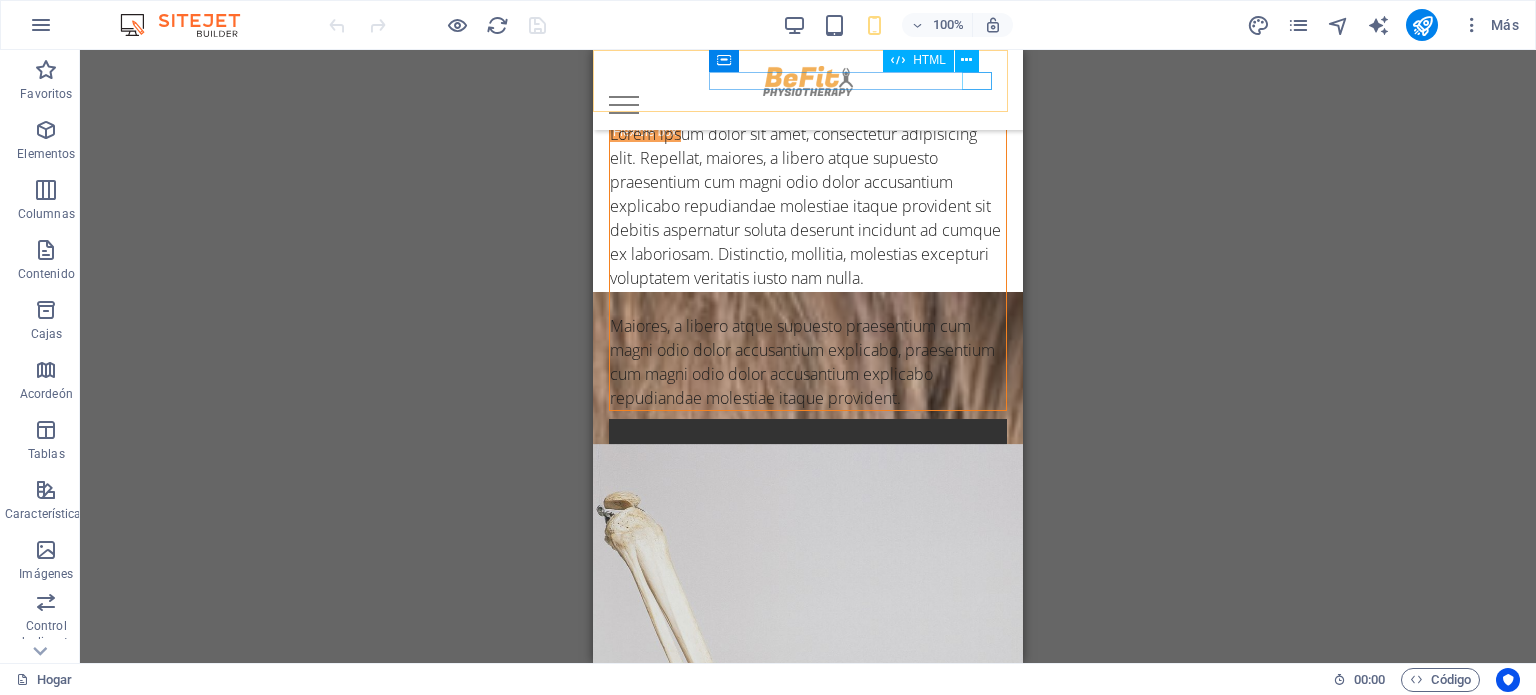 click at bounding box center [808, 105] 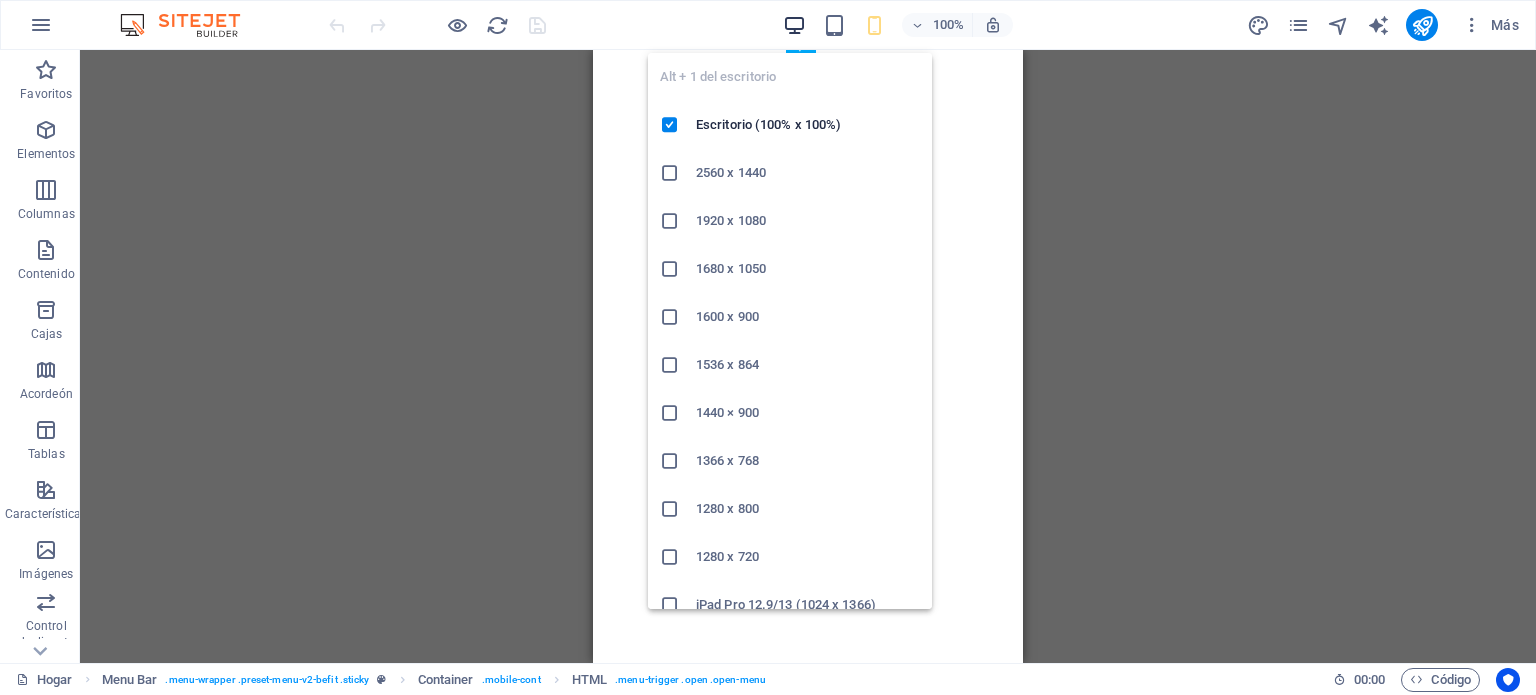 click at bounding box center [794, 25] 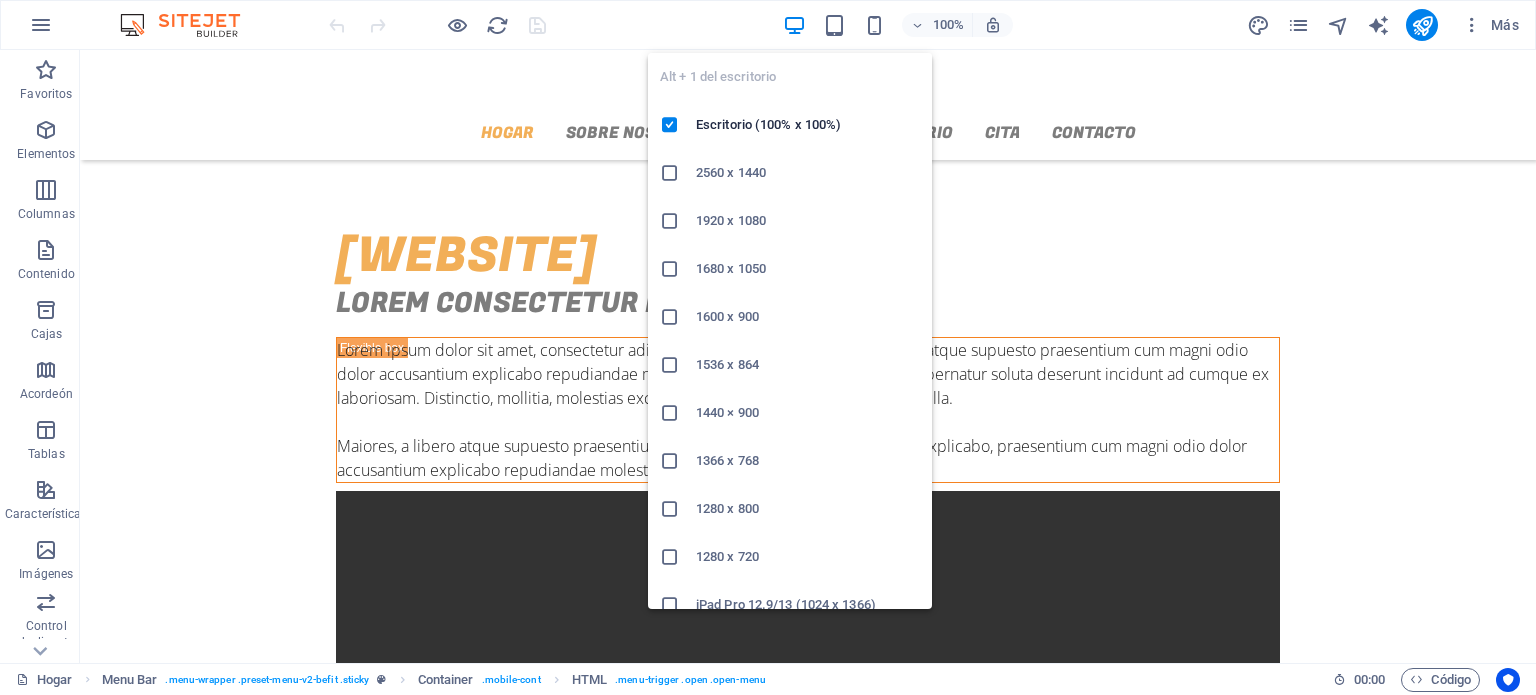 scroll, scrollTop: 716, scrollLeft: 0, axis: vertical 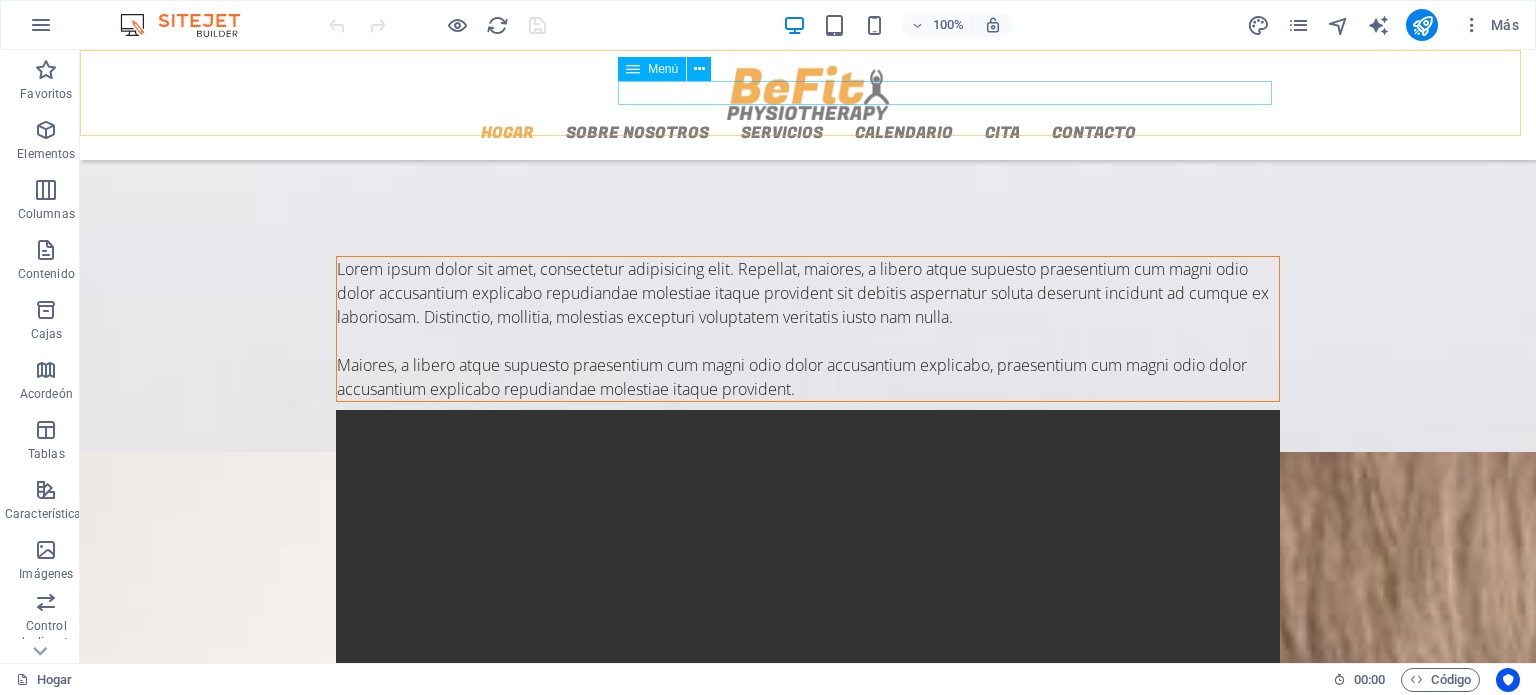 click on "Hogar Sobre nosotros Servicios Calendario Cita Contacto" at bounding box center (808, 132) 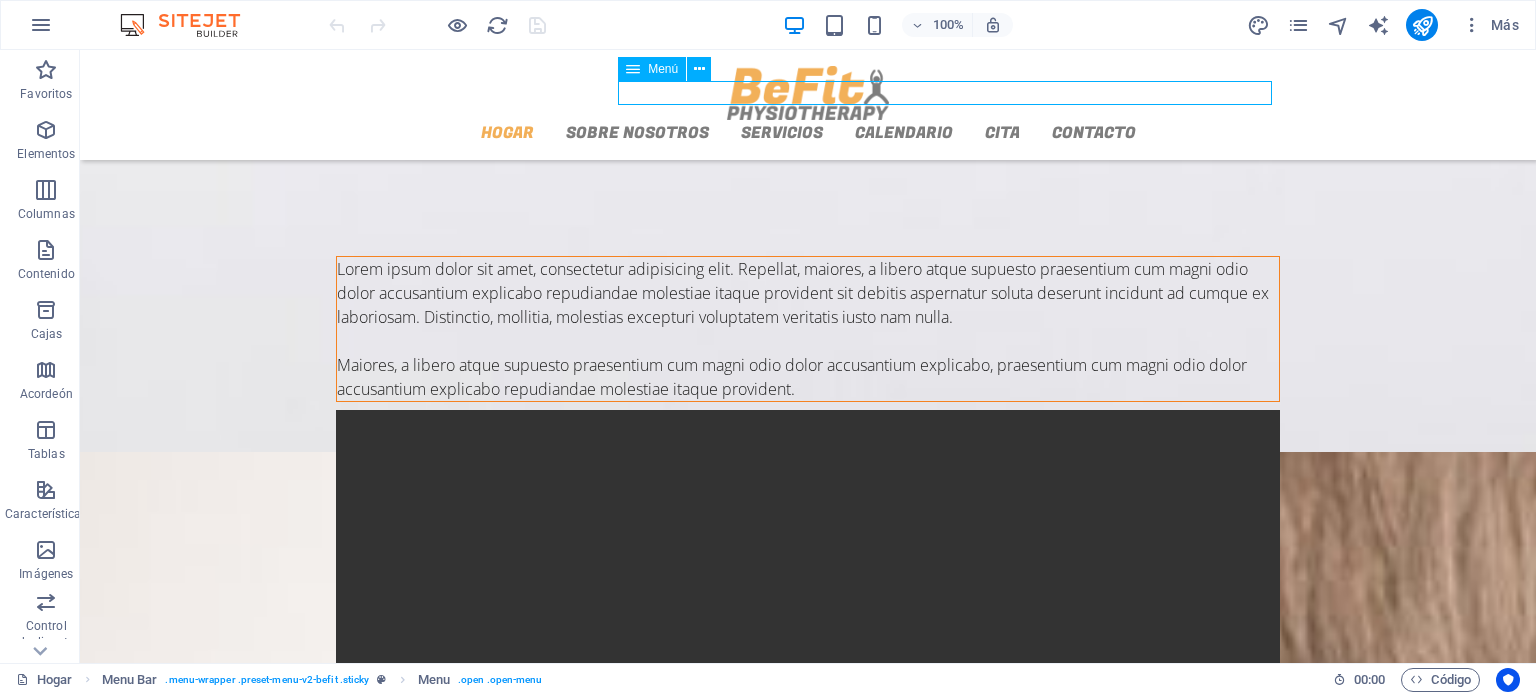 click on "Hogar Sobre nosotros Servicios Calendario Cita Contacto" at bounding box center (808, 132) 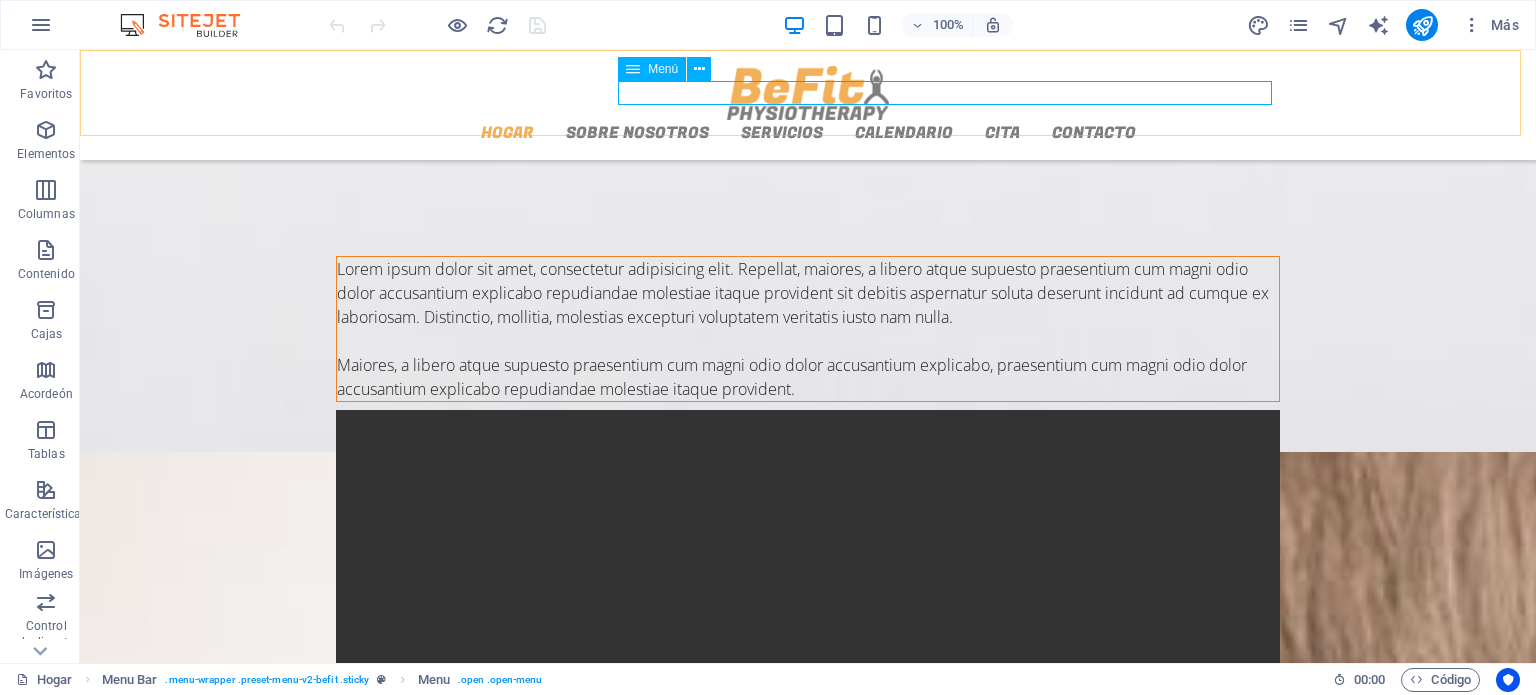 click on "Menú" at bounding box center [652, 69] 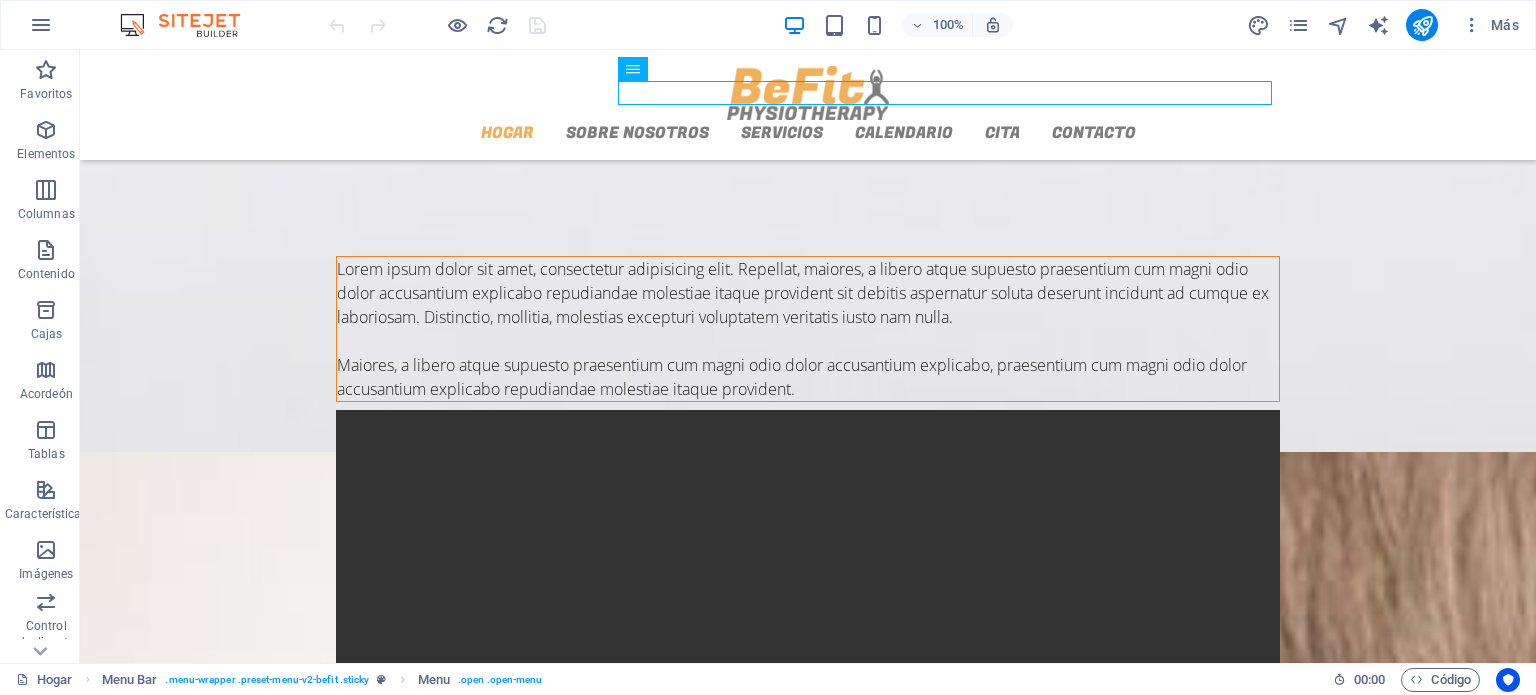 click at bounding box center (190, 25) 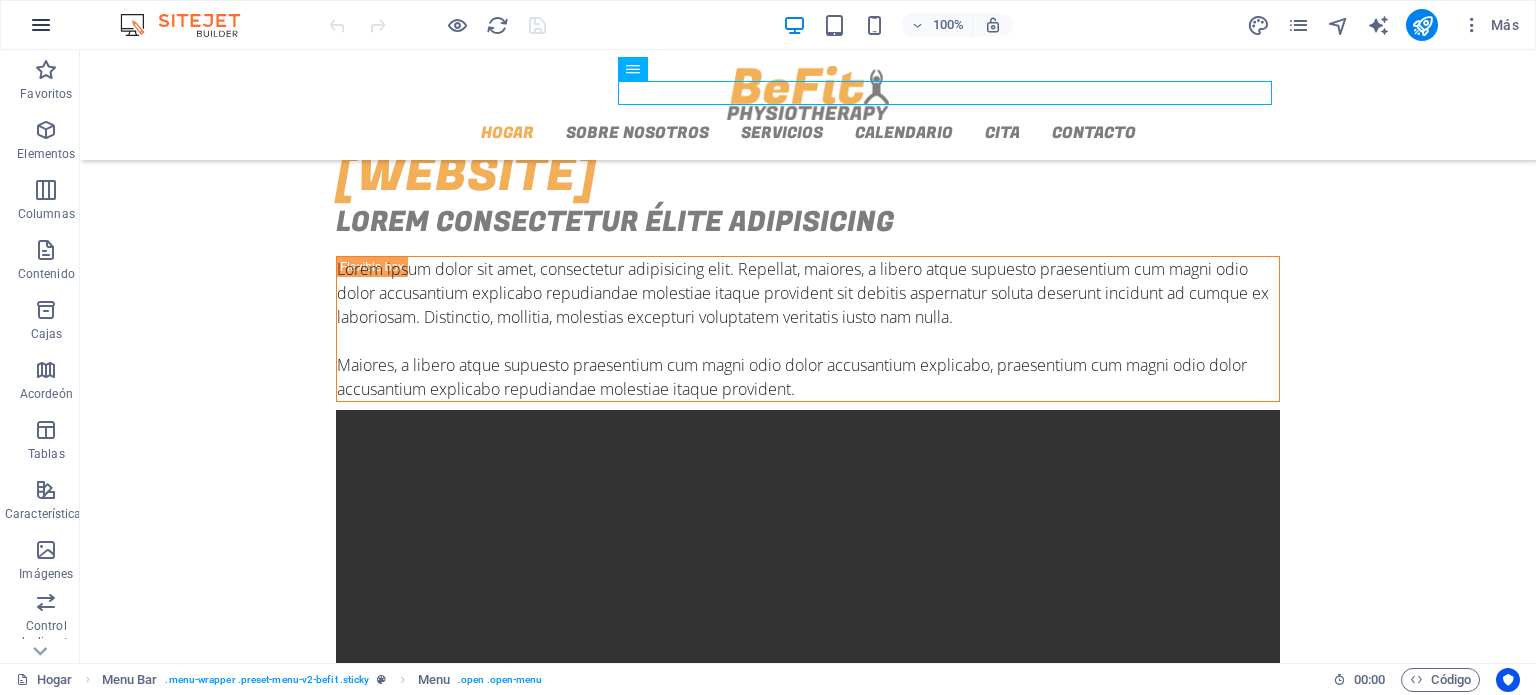 click at bounding box center [41, 25] 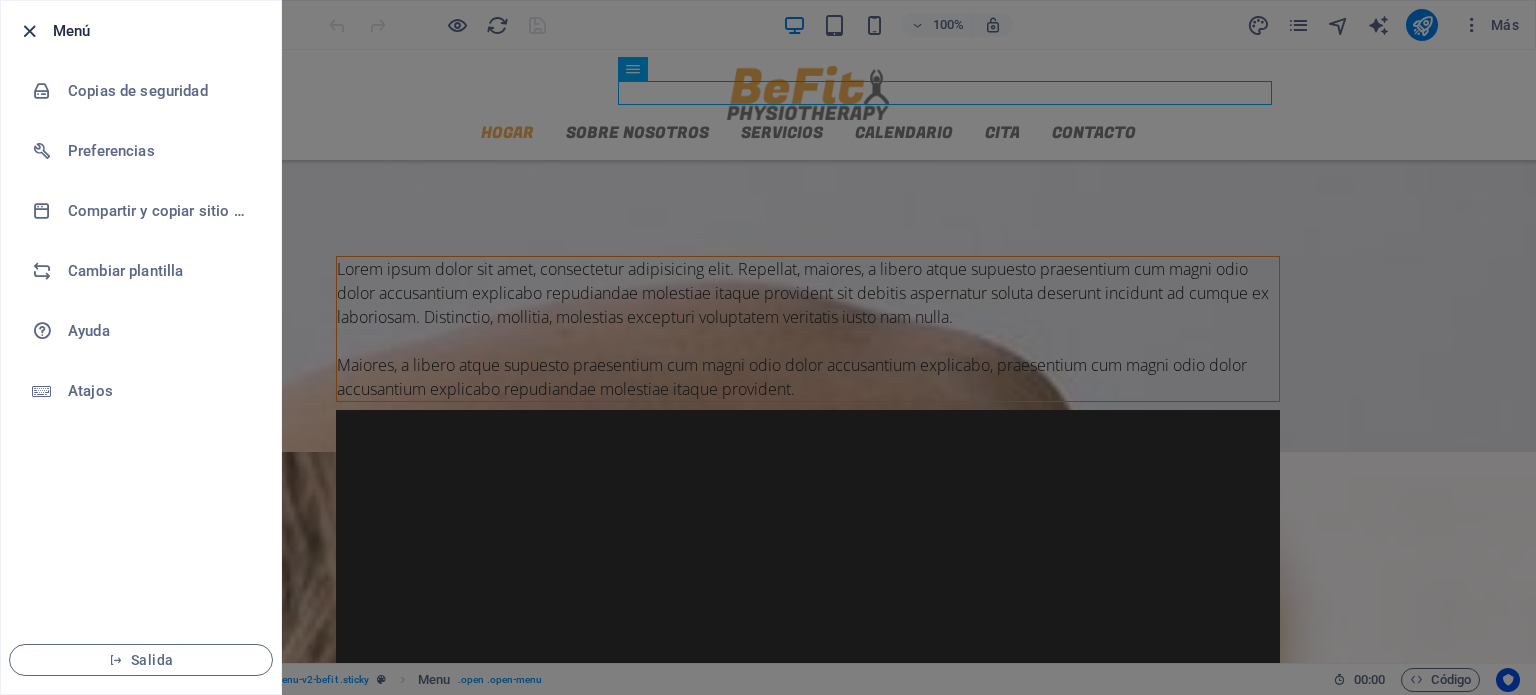 click at bounding box center [29, 31] 